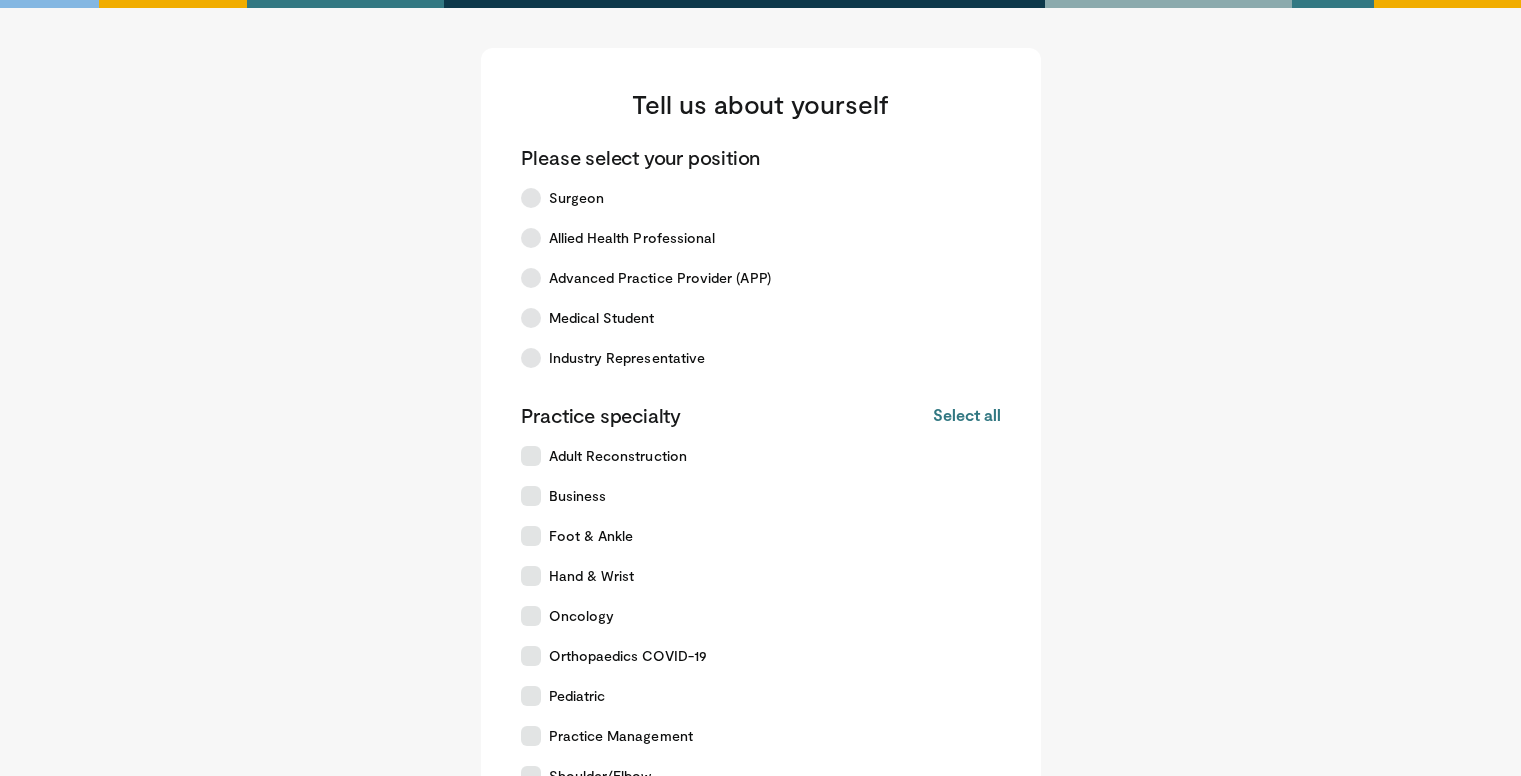 scroll, scrollTop: 0, scrollLeft: 0, axis: both 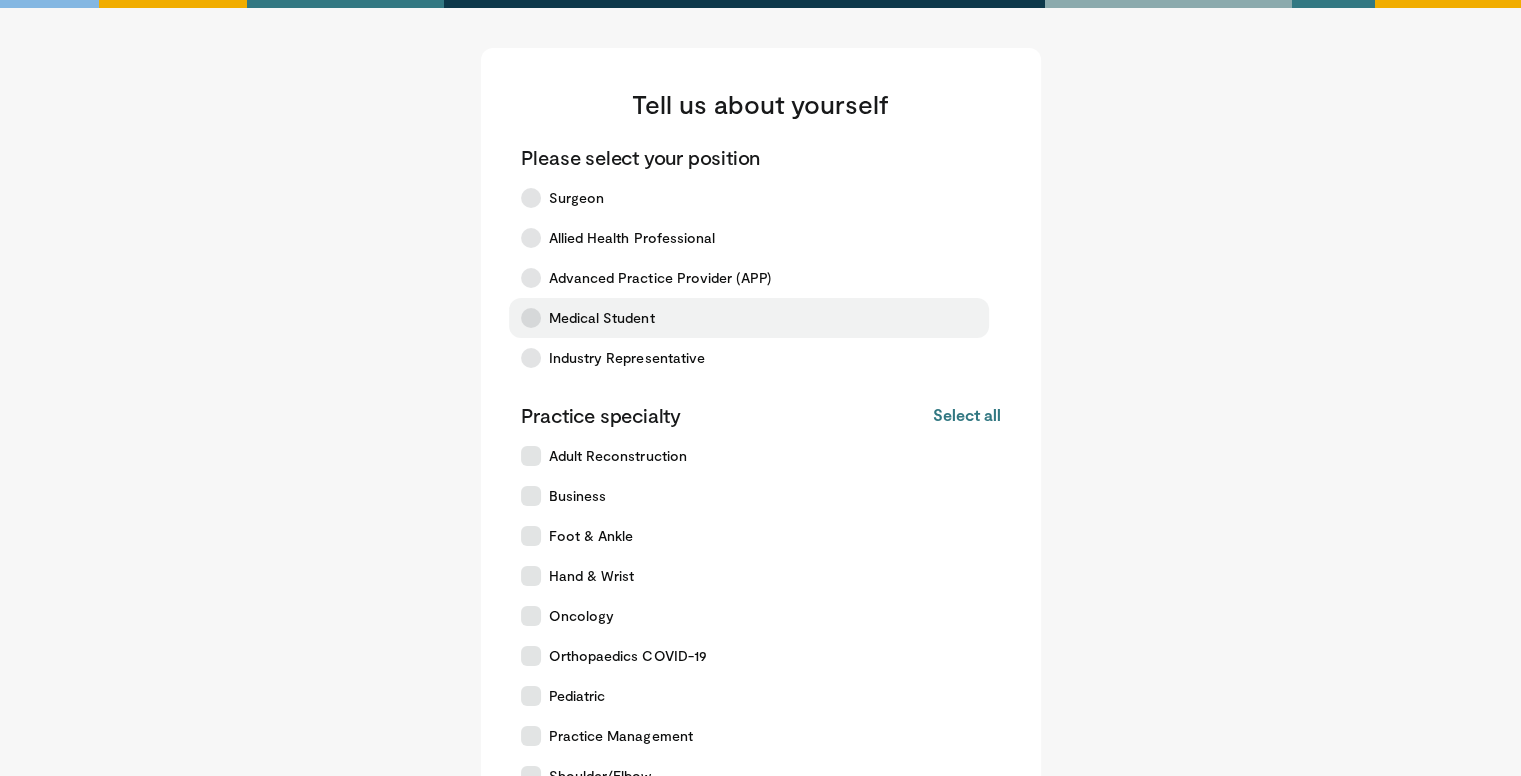 click on "Medical Student" at bounding box center (749, 318) 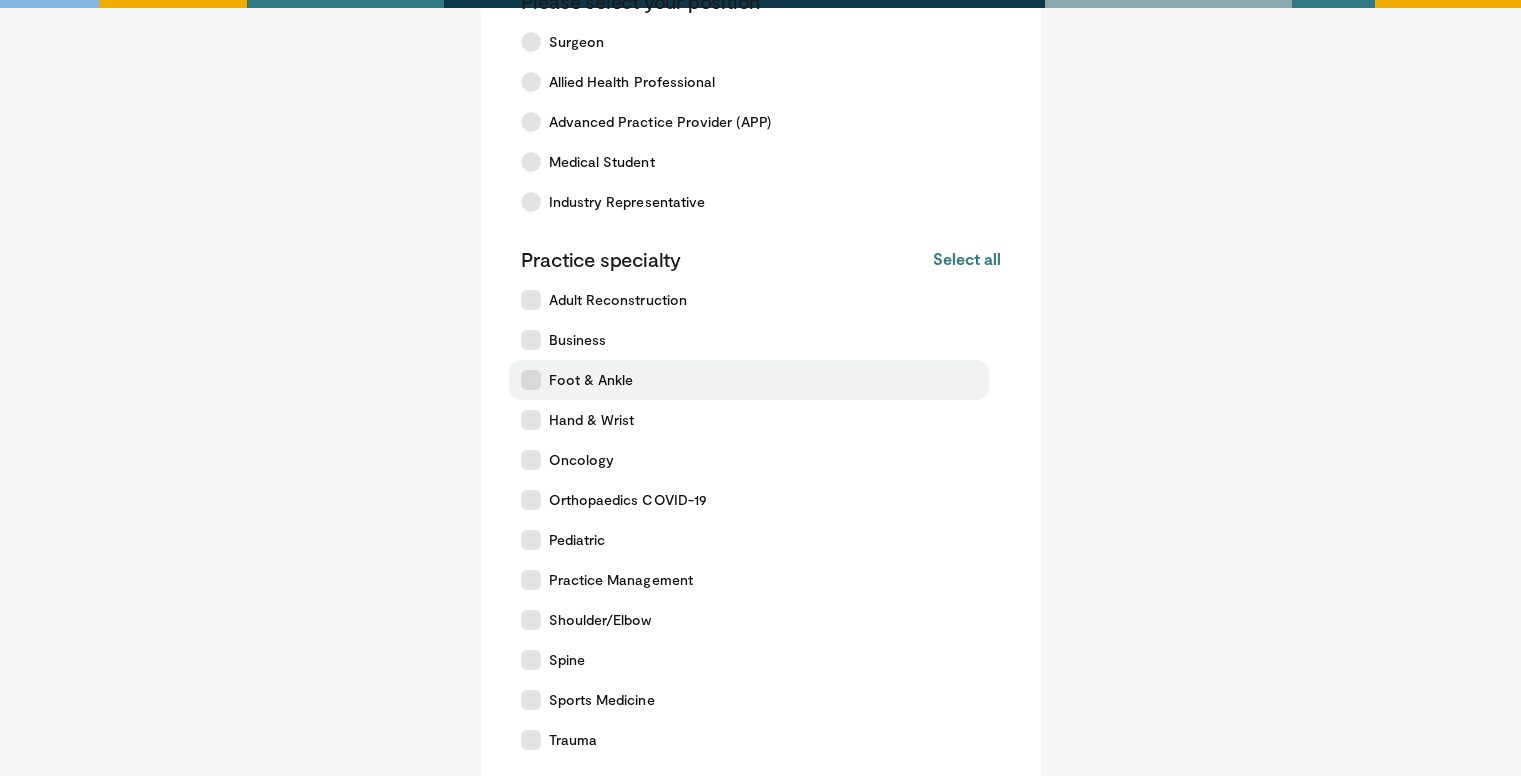 scroll, scrollTop: 374, scrollLeft: 0, axis: vertical 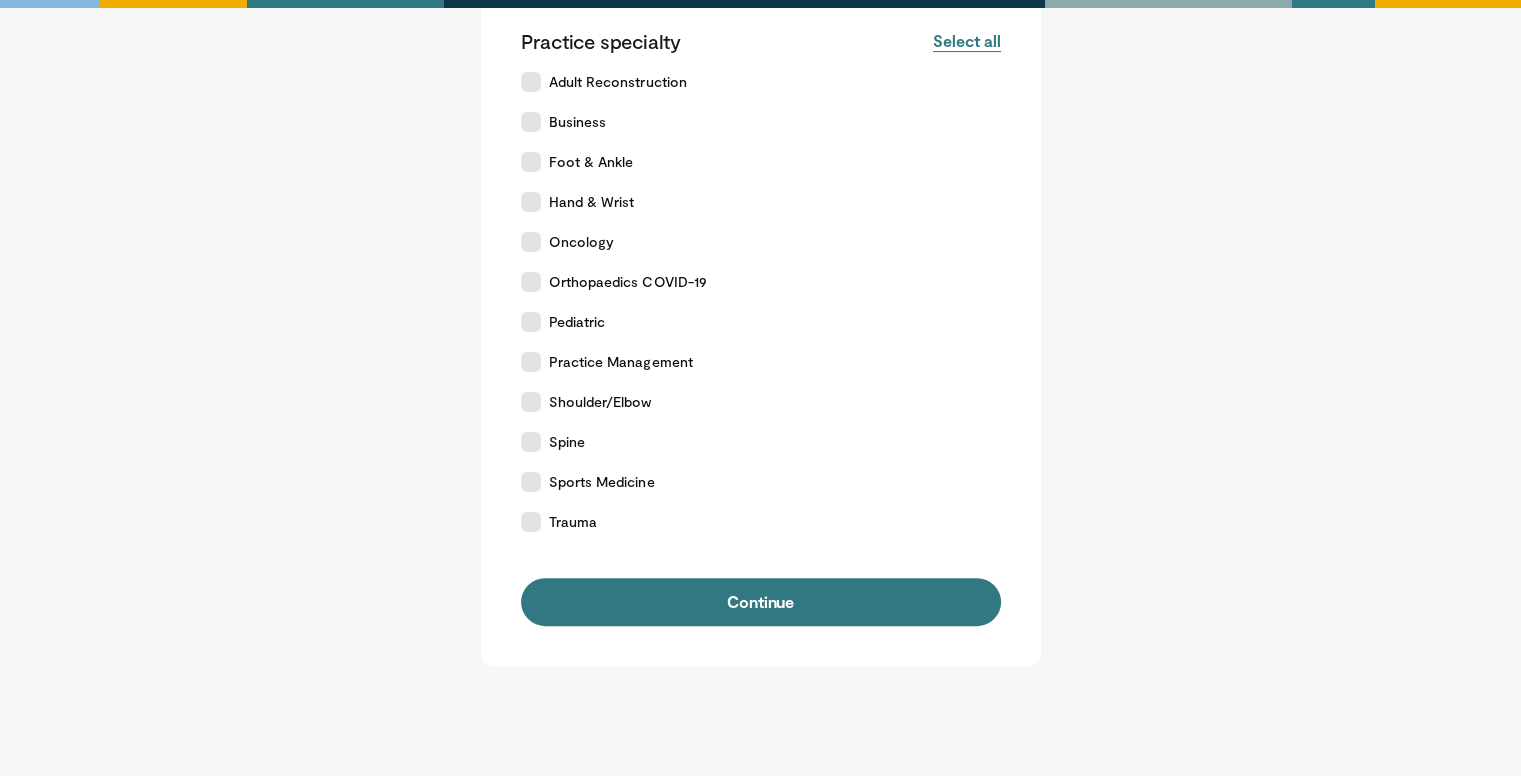click on "Select all" at bounding box center [966, 41] 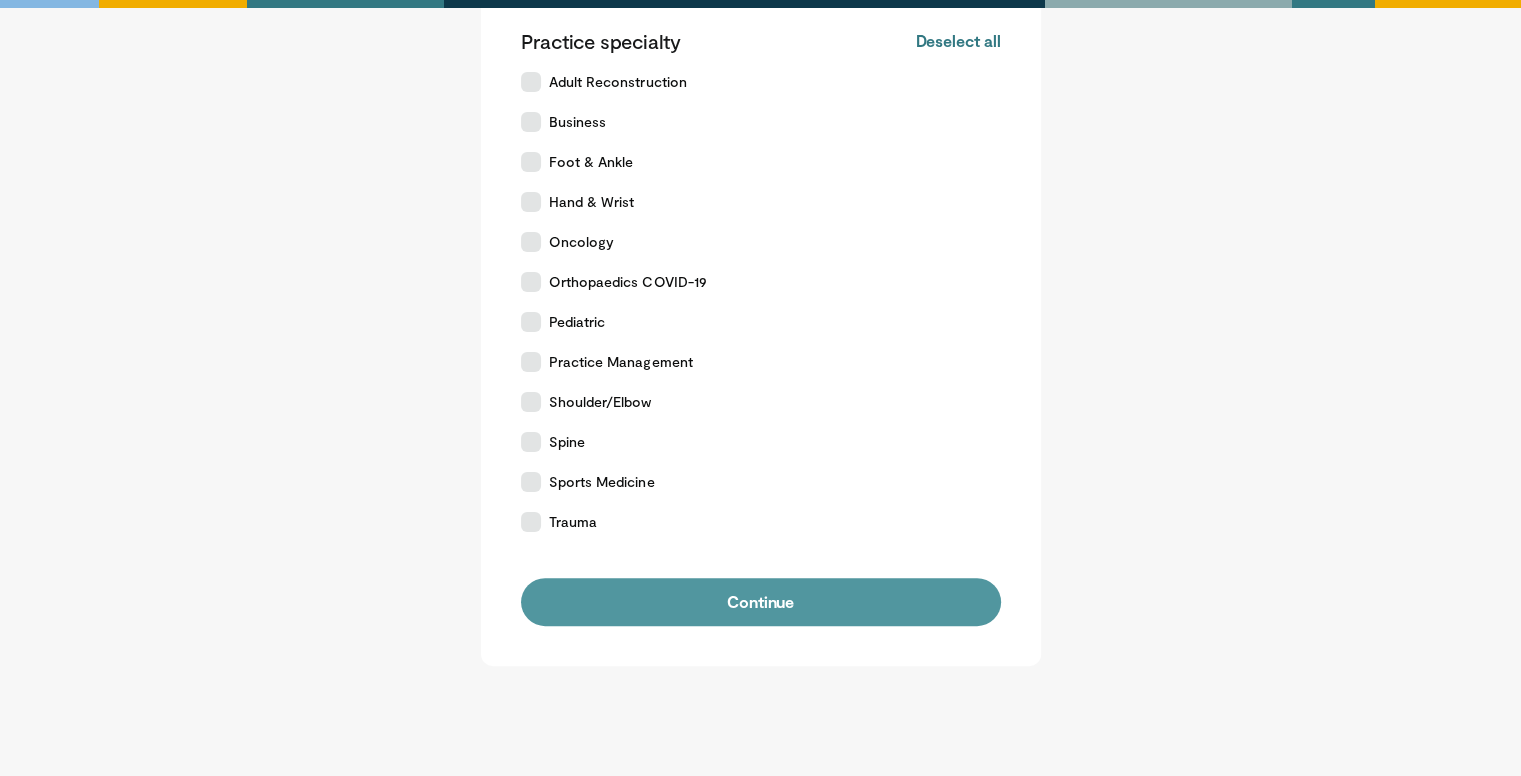 click on "Continue" at bounding box center (761, 602) 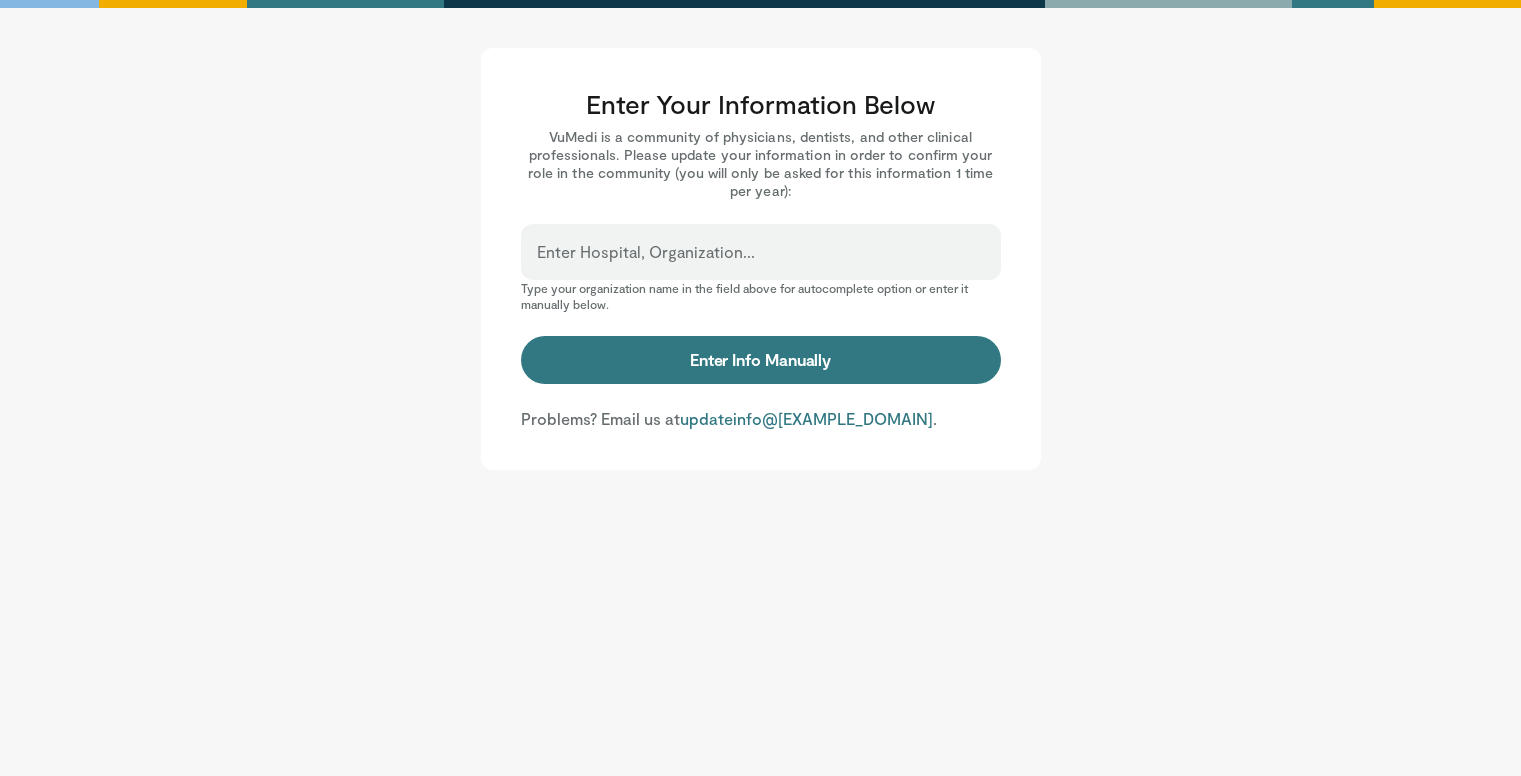 scroll, scrollTop: 0, scrollLeft: 0, axis: both 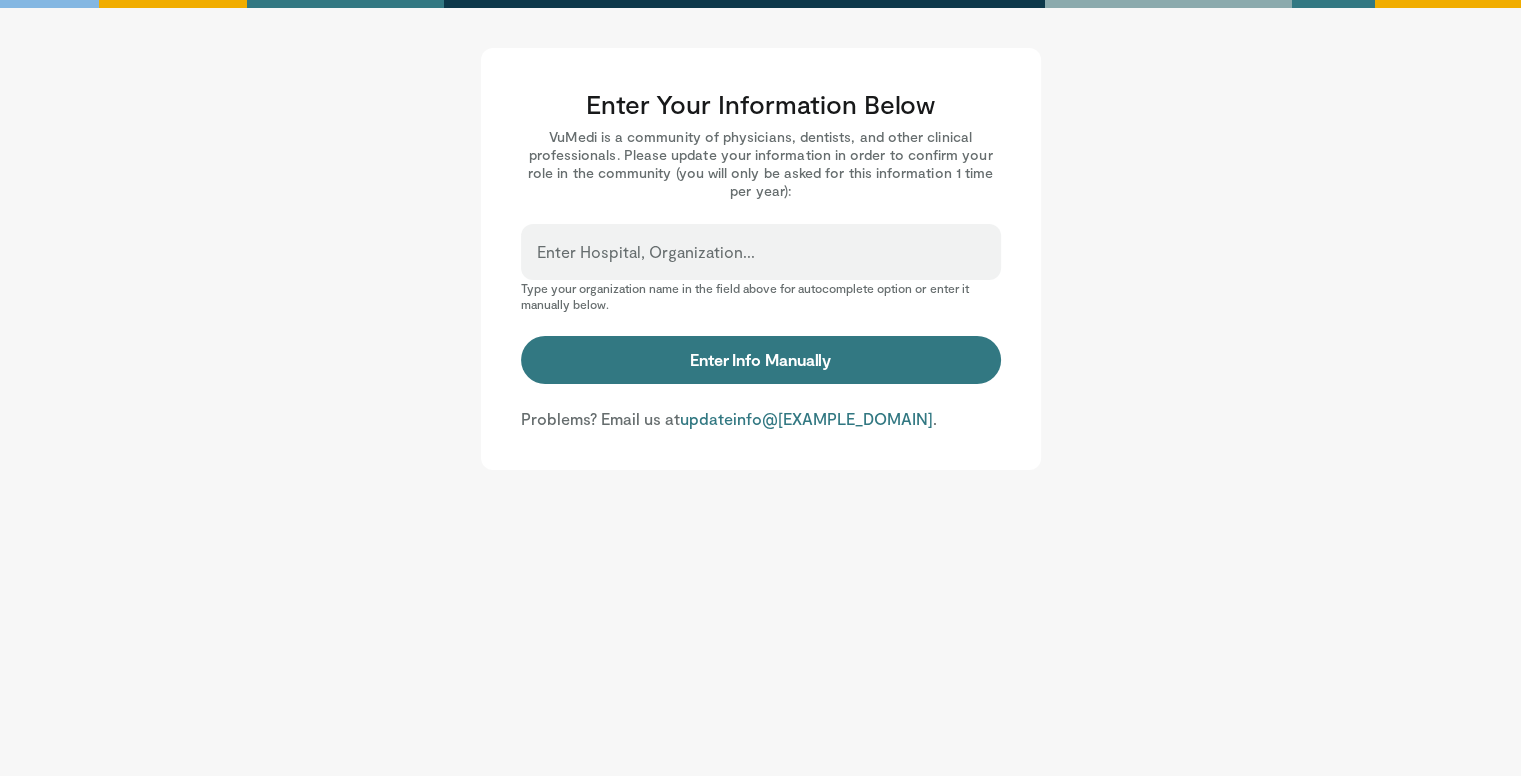 click on "Enter Hospital, Organization..." at bounding box center (761, 252) 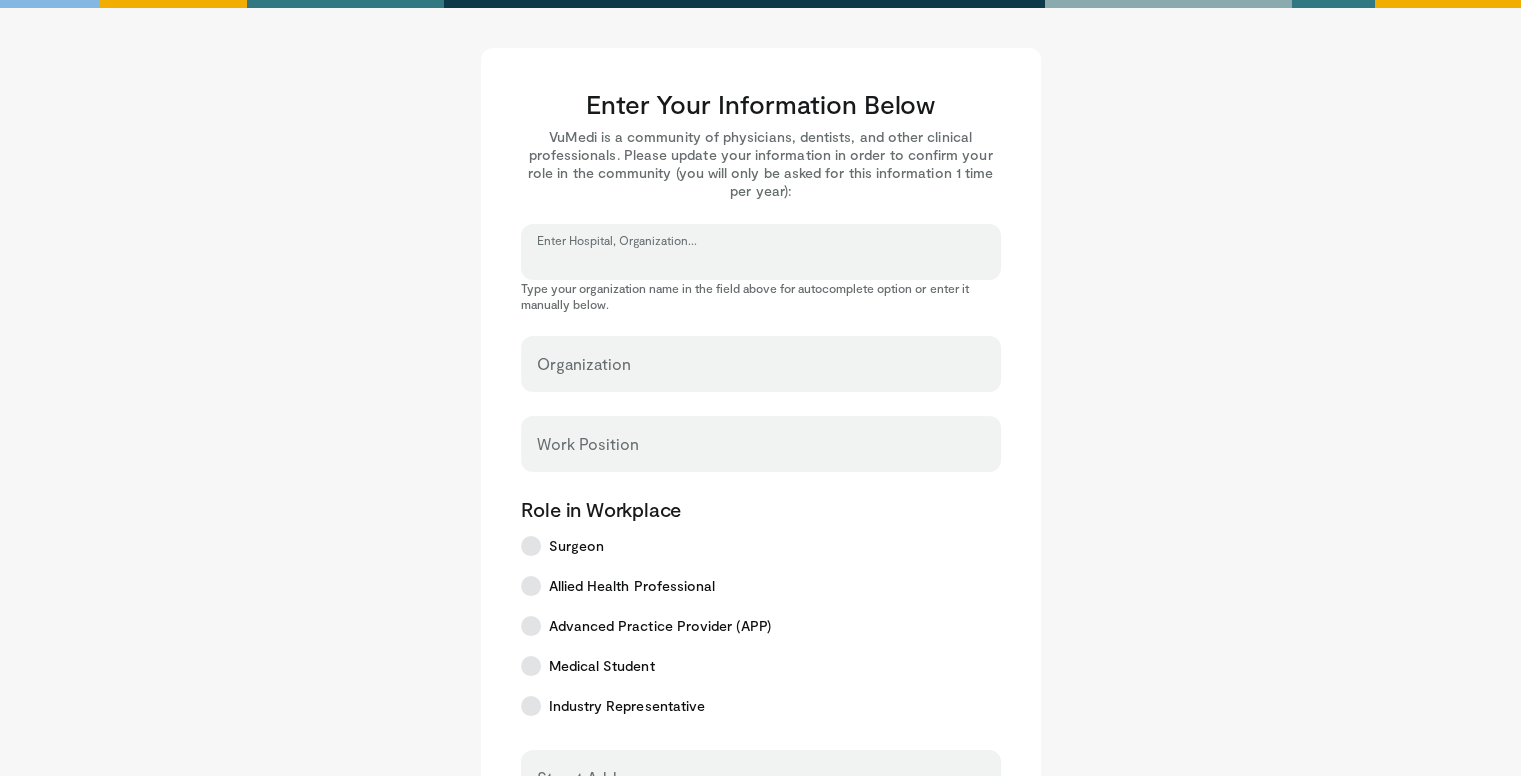 click on "Enter Hospital, Organization..." at bounding box center (761, 261) 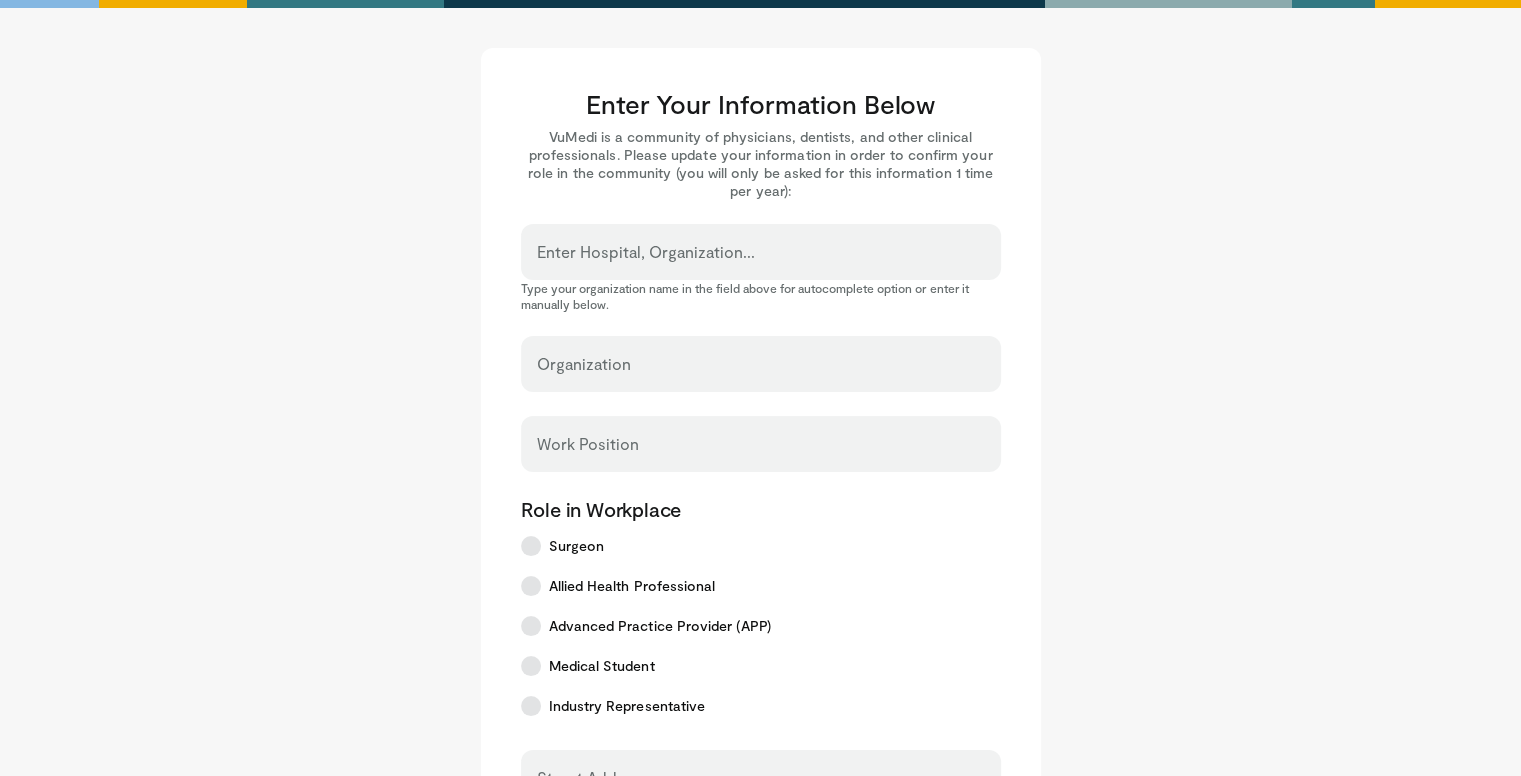 click on "Organization" at bounding box center [761, 364] 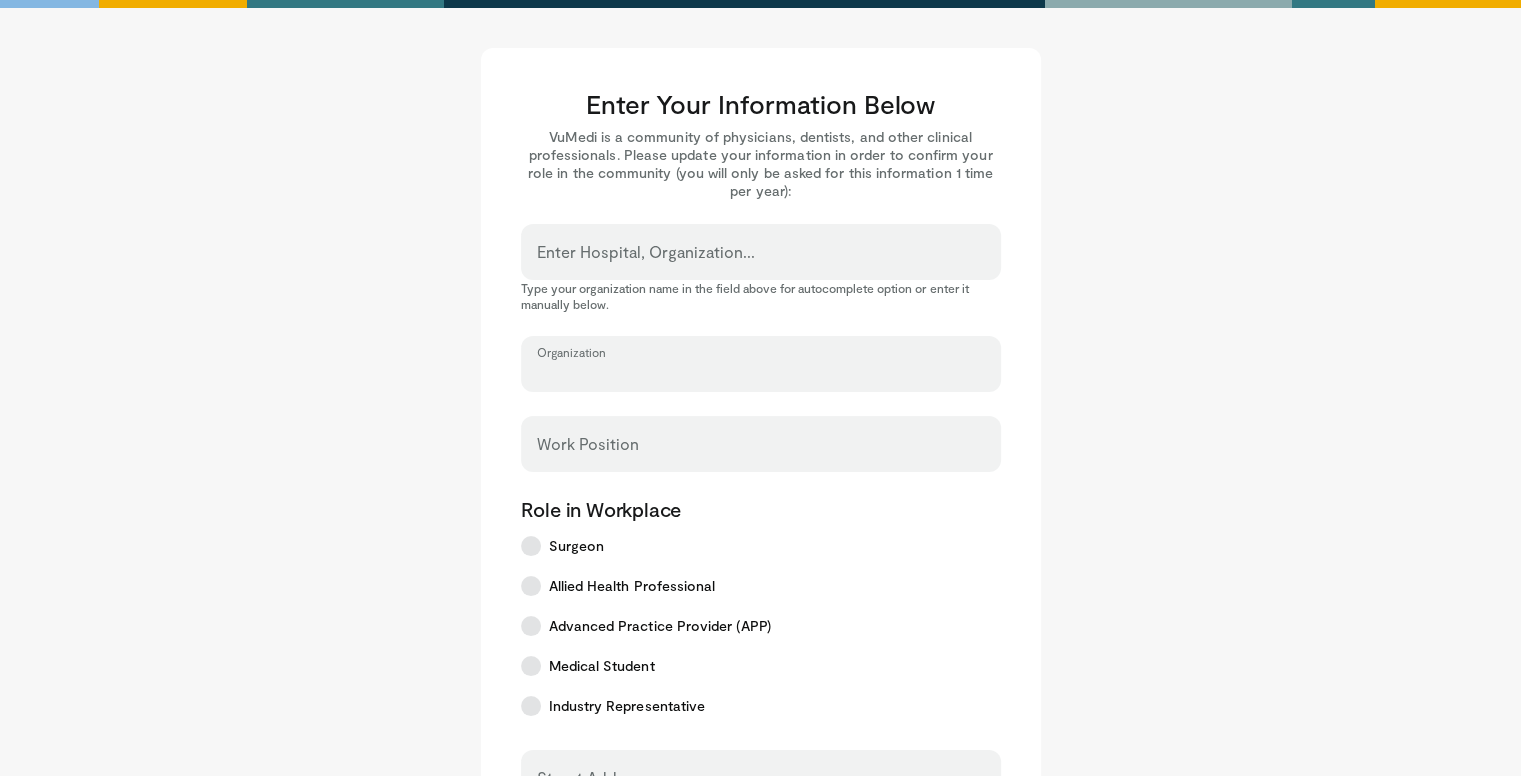 click on "Organization" at bounding box center [761, 373] 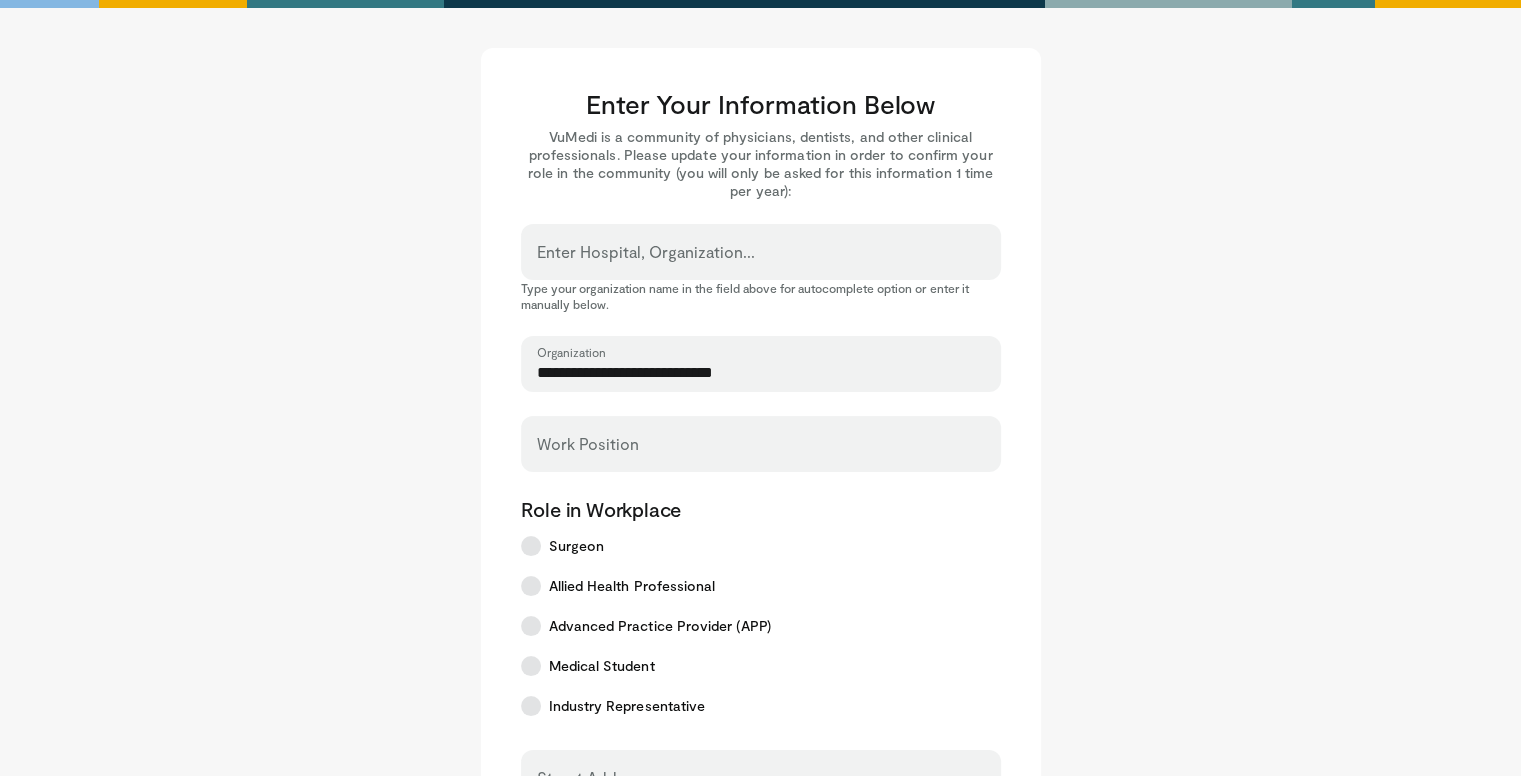 type on "**********" 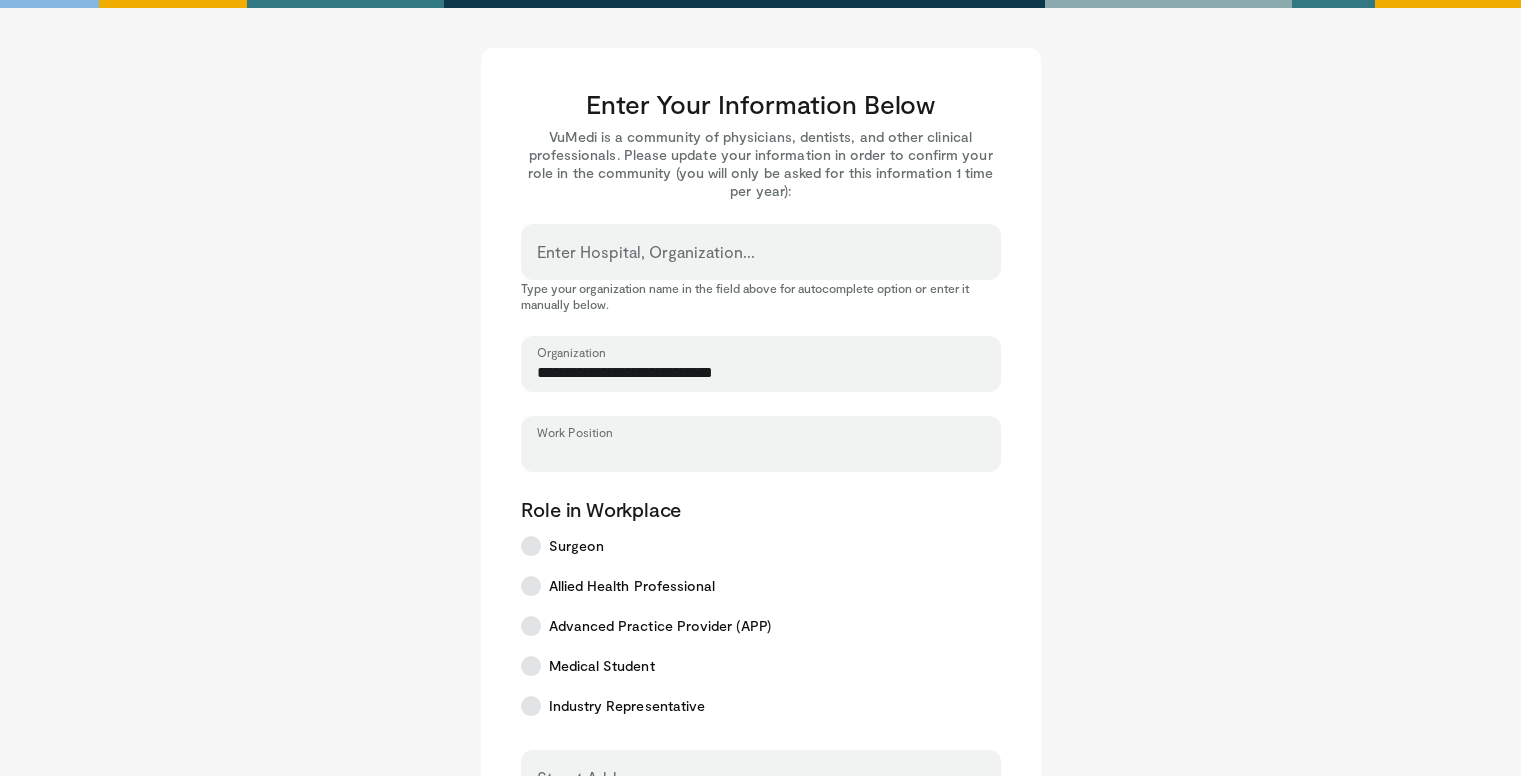 click on "Work Position" at bounding box center [761, 453] 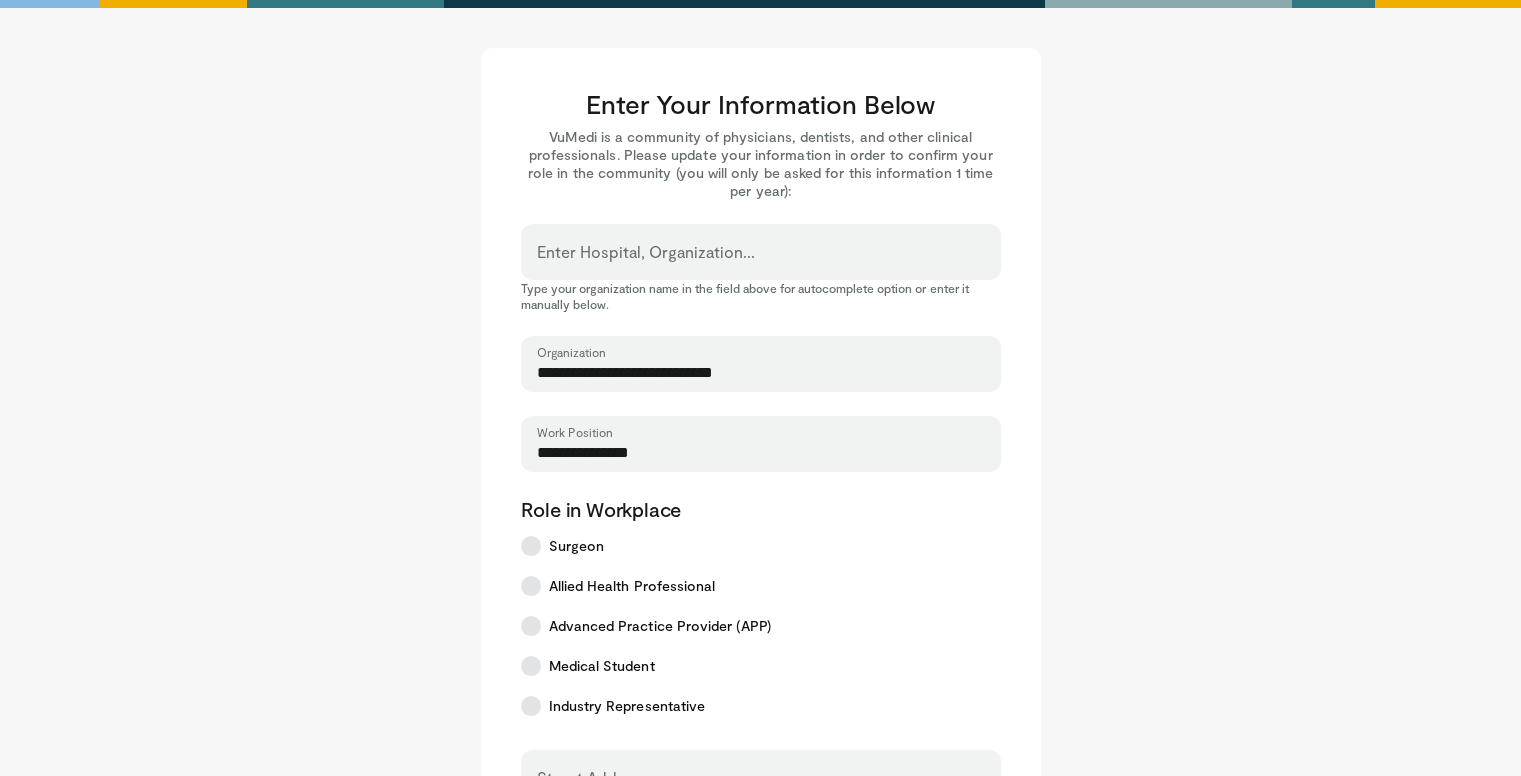 type on "**********" 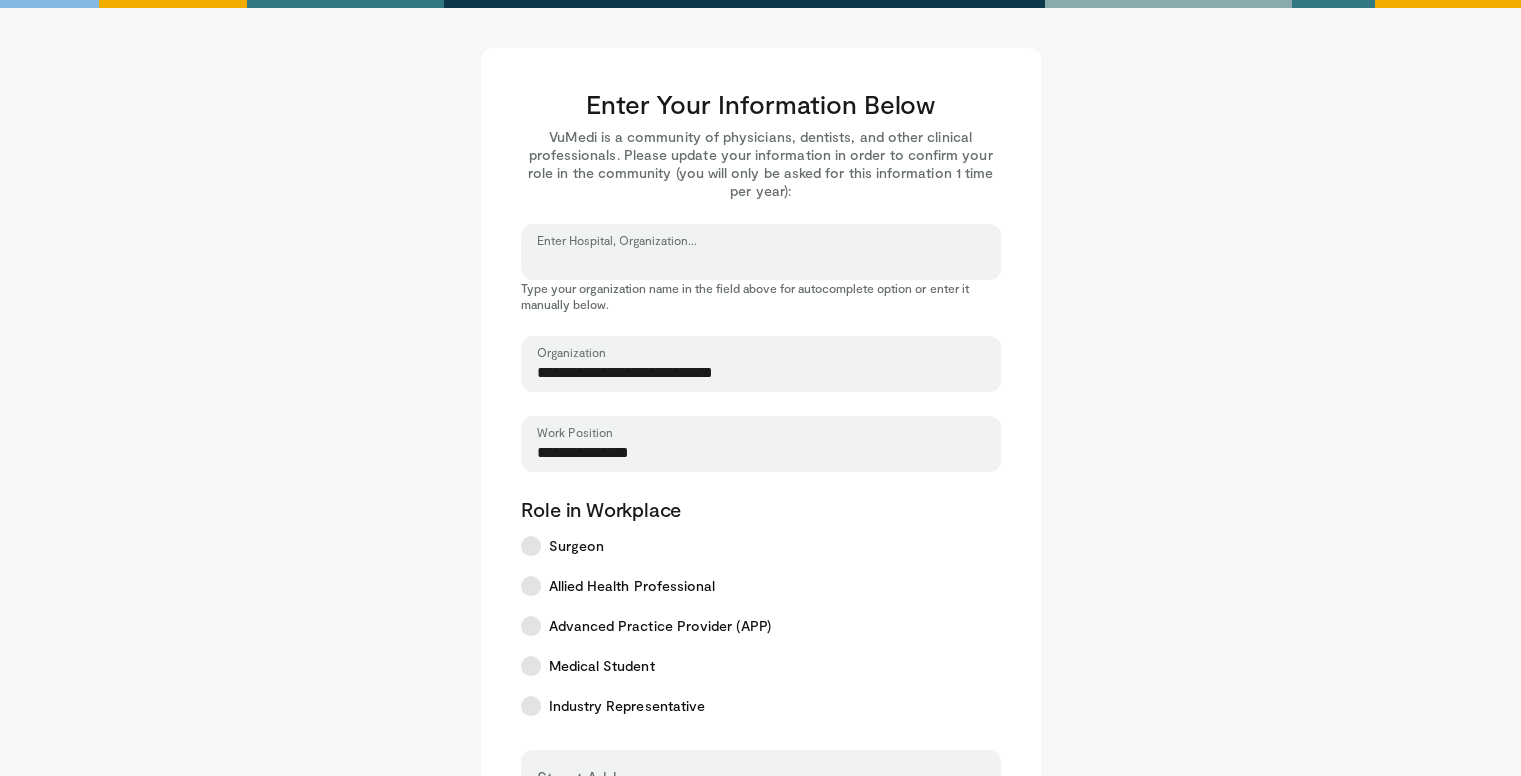 click on "Enter Hospital, Organization..." at bounding box center [761, 261] 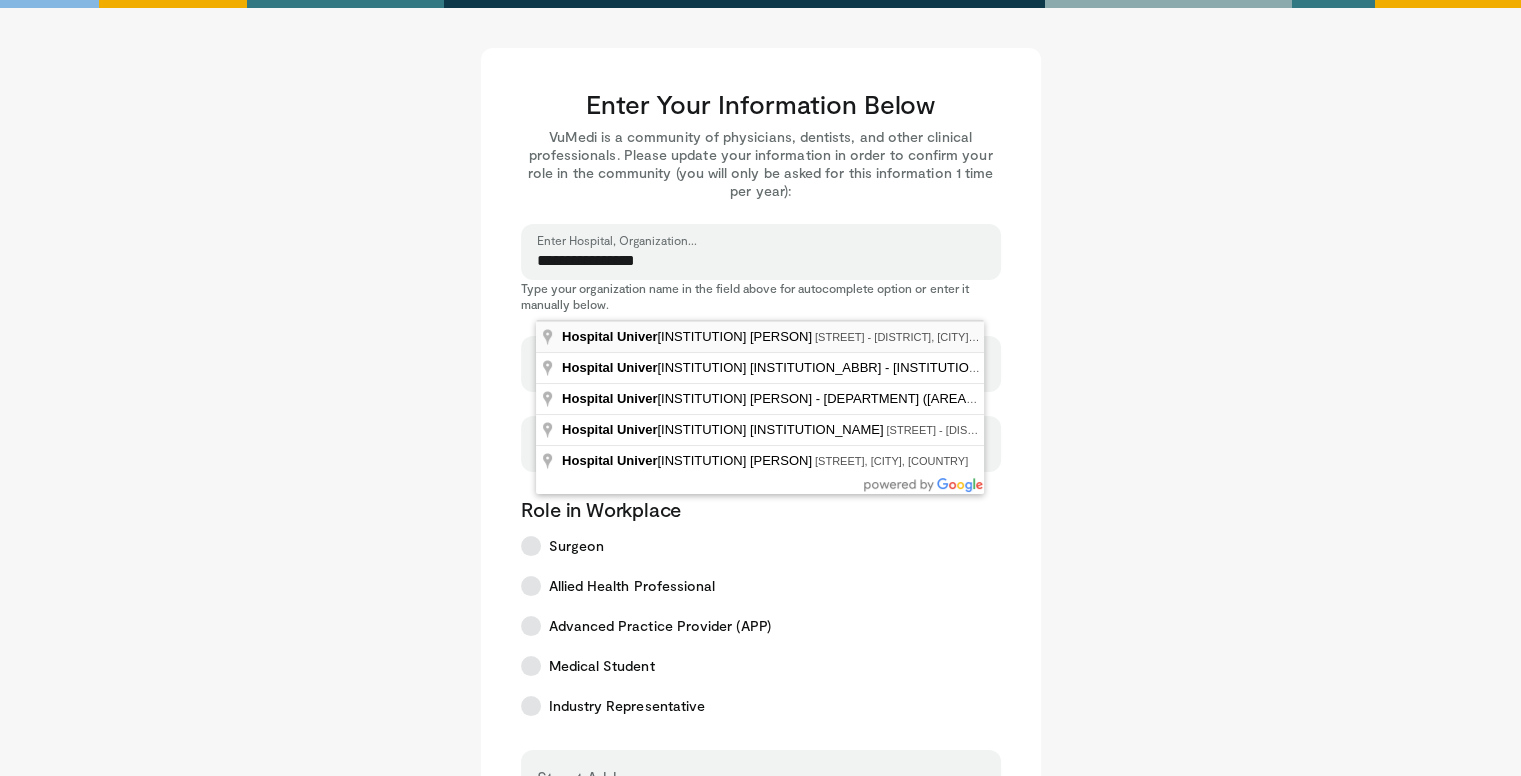 type on "**********" 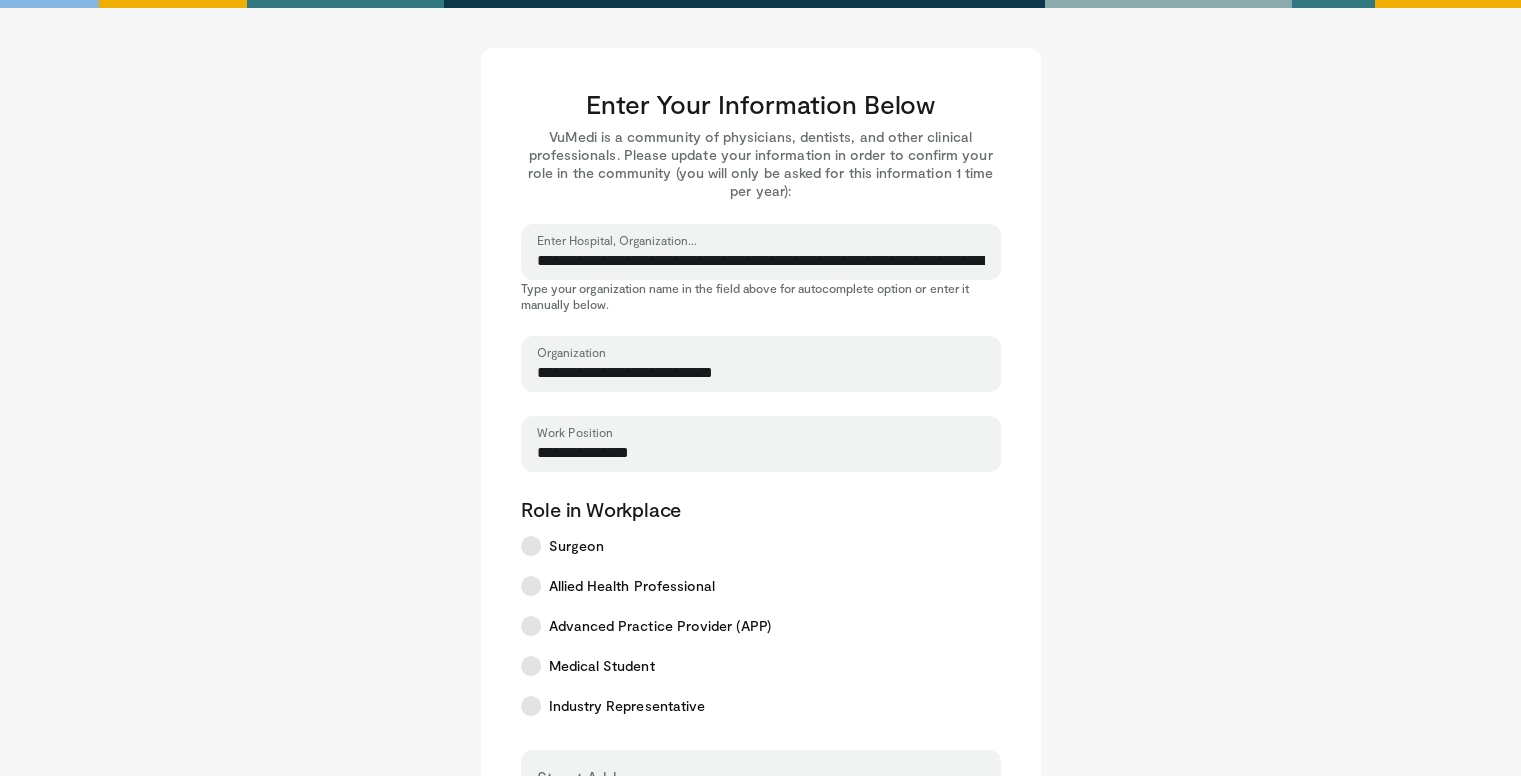 select on "**" 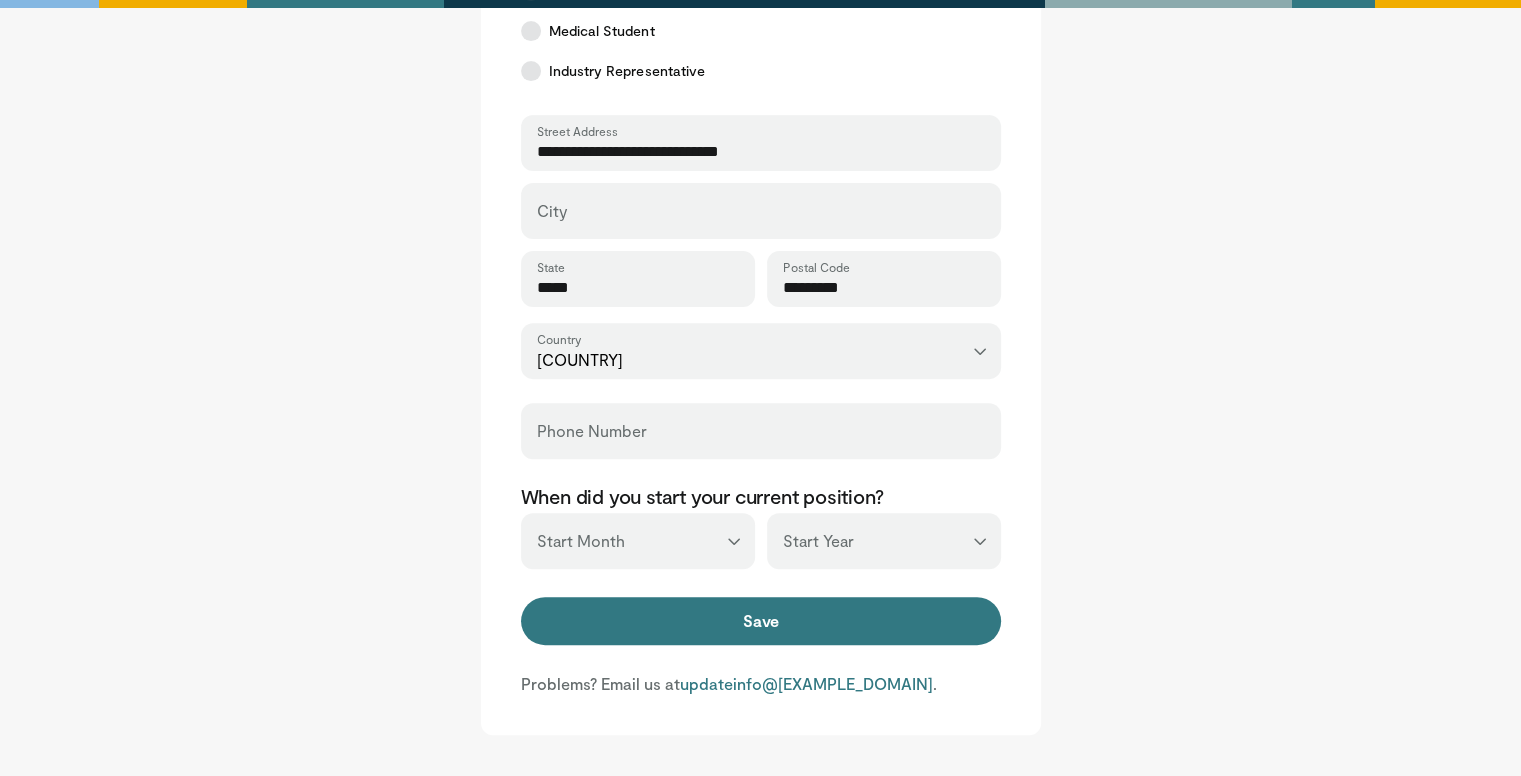 scroll, scrollTop: 638, scrollLeft: 0, axis: vertical 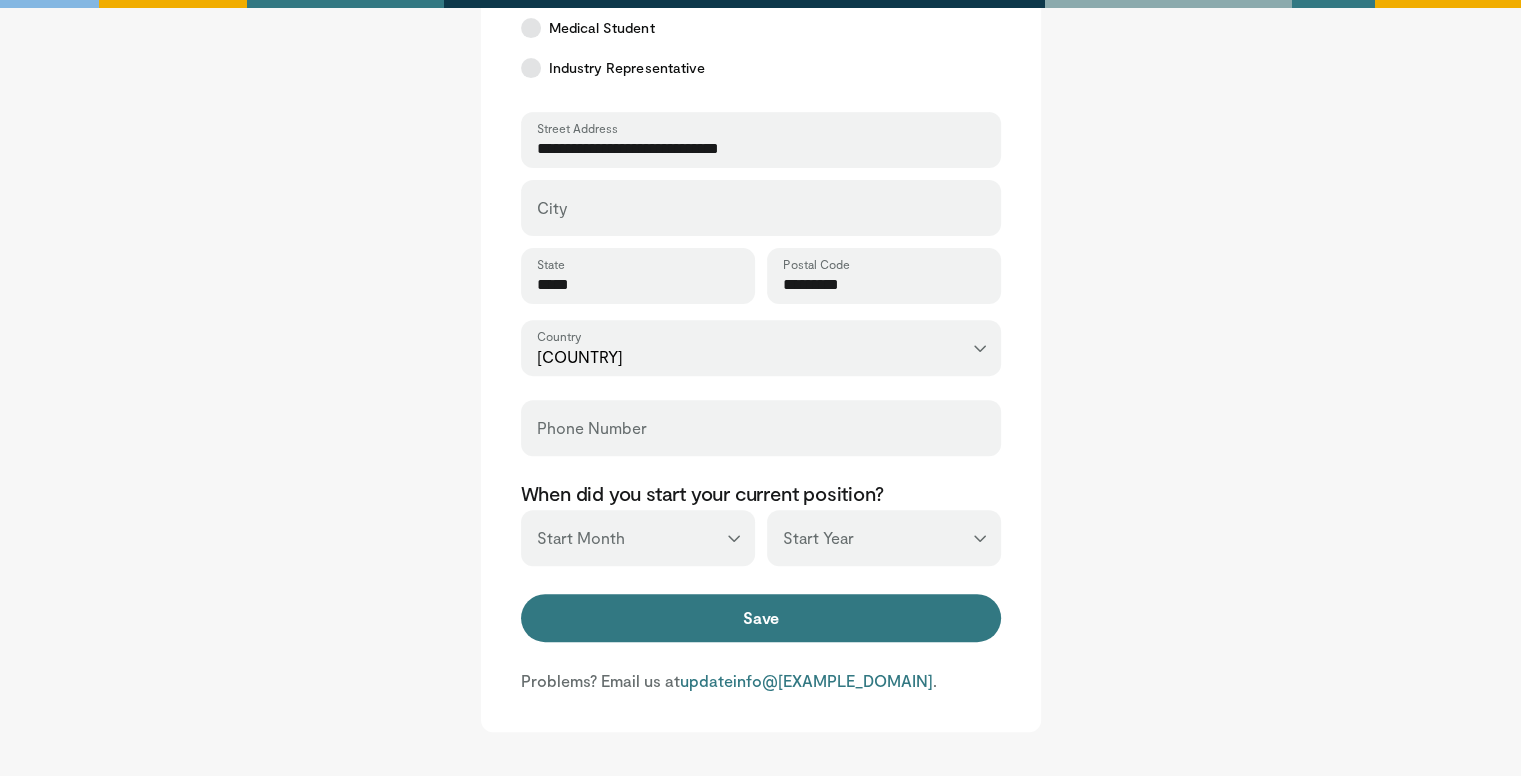 click on "City" at bounding box center [761, 208] 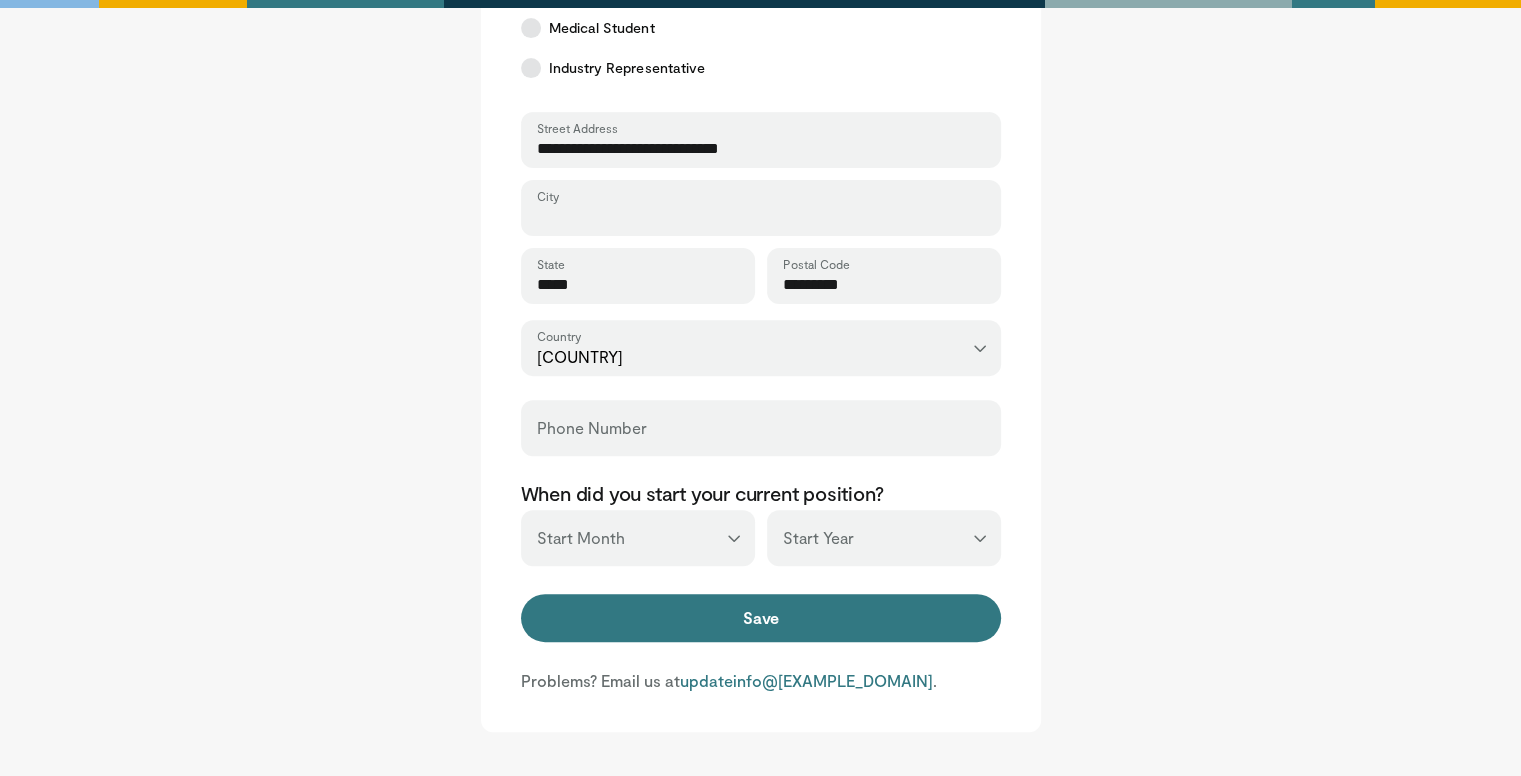click on "City" at bounding box center [761, 217] 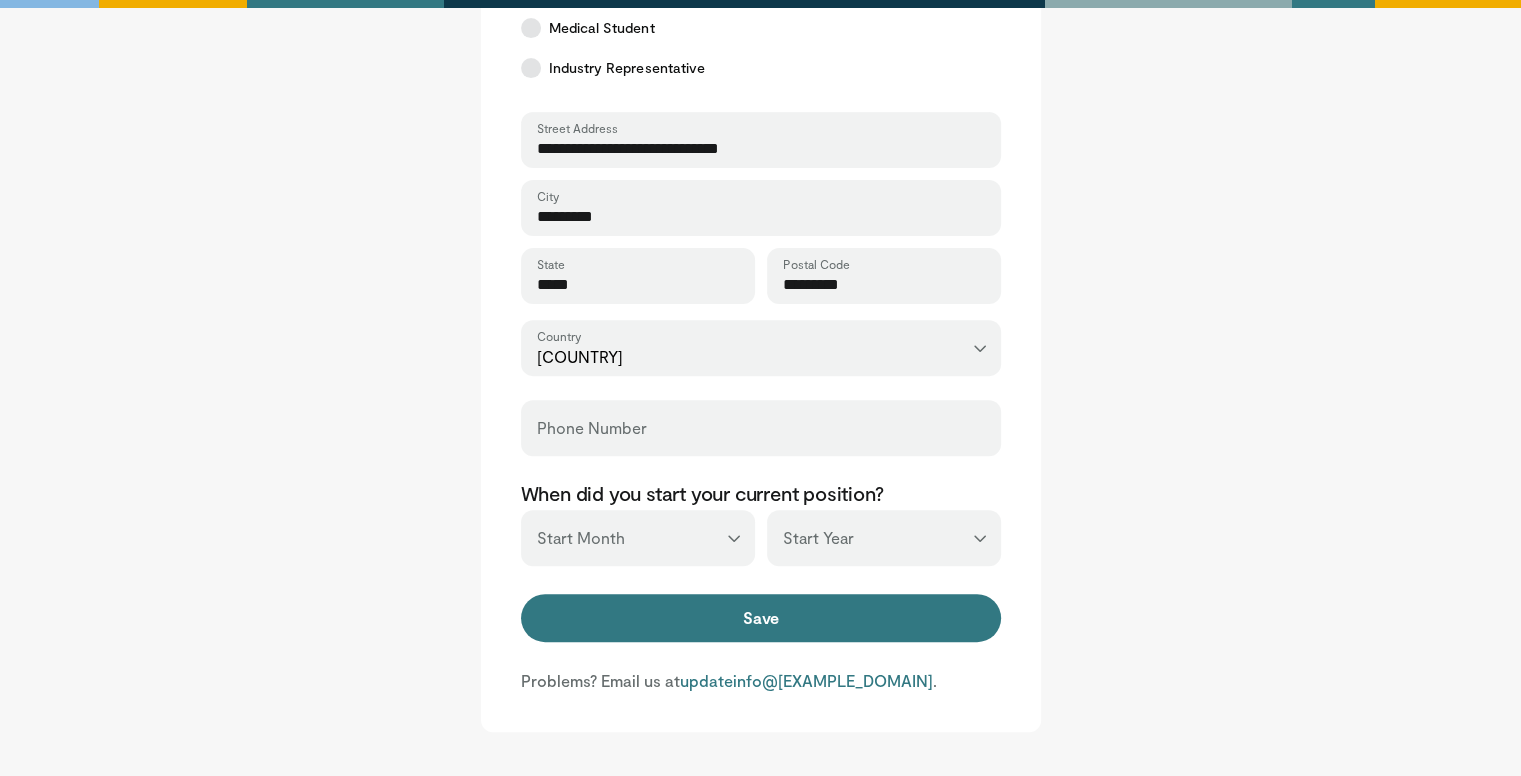 type on "*********" 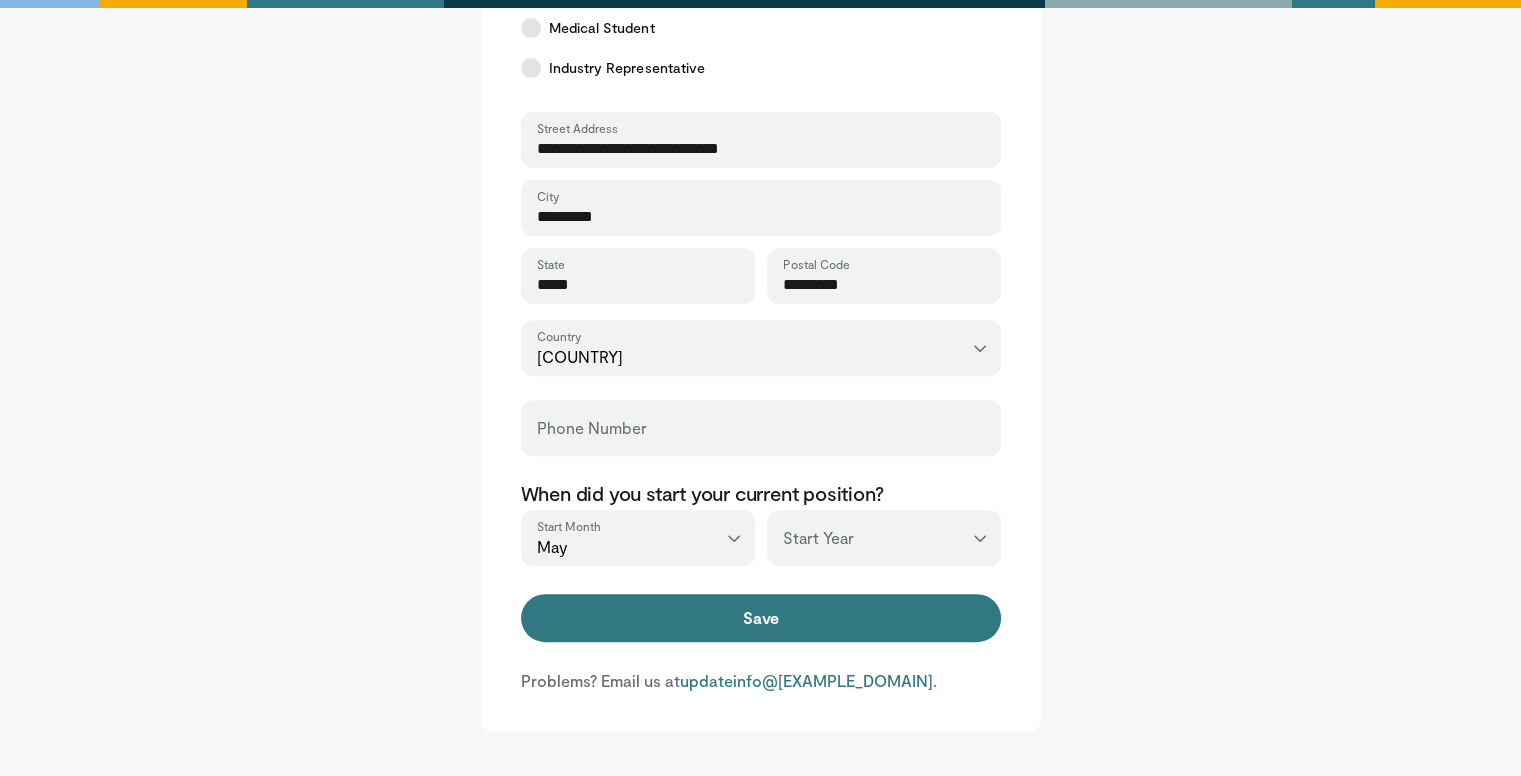 click on "***
*******
********
*****
*****
***
****
****
******
*********
*******
********
********" at bounding box center (638, 538) 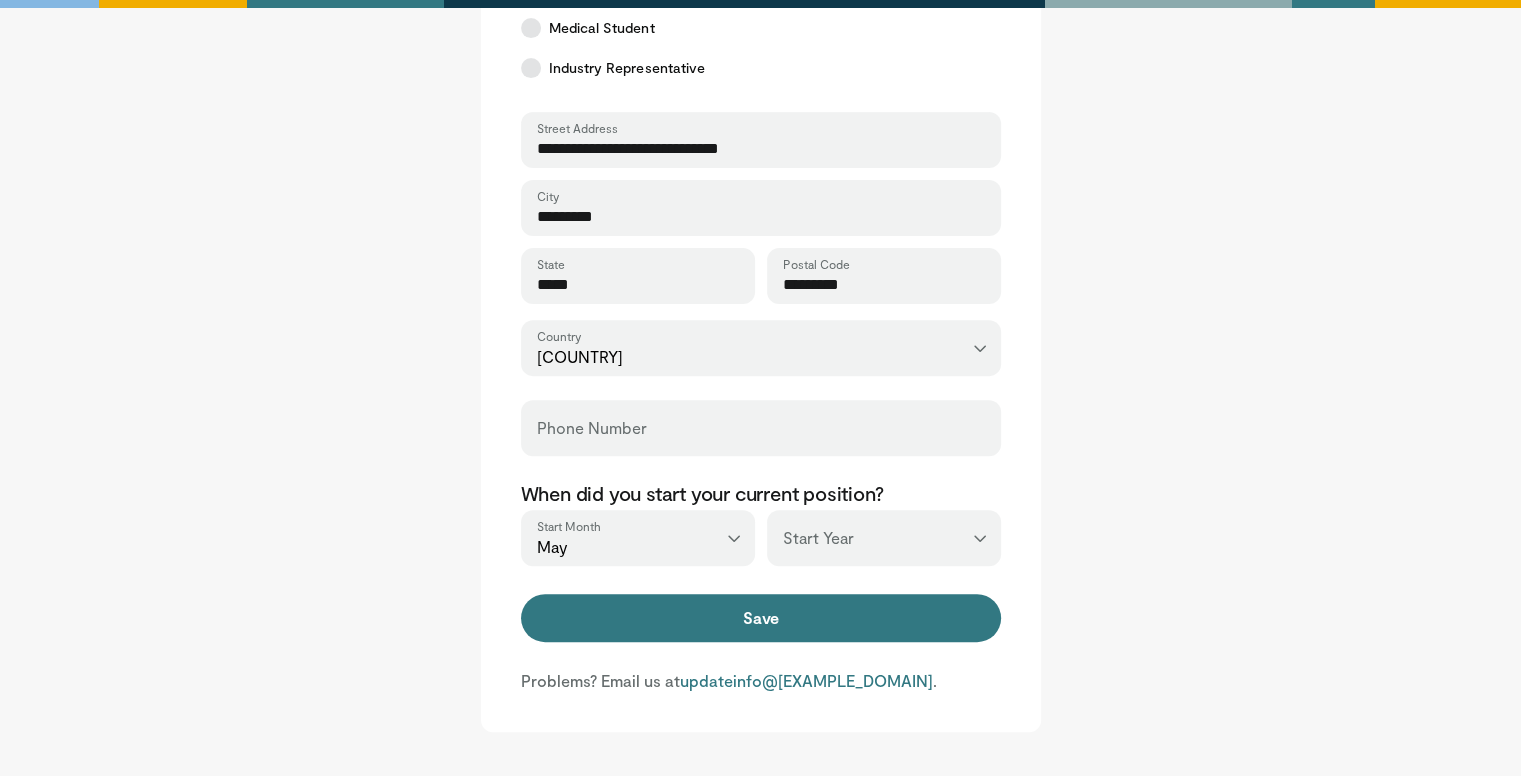 select on "*" 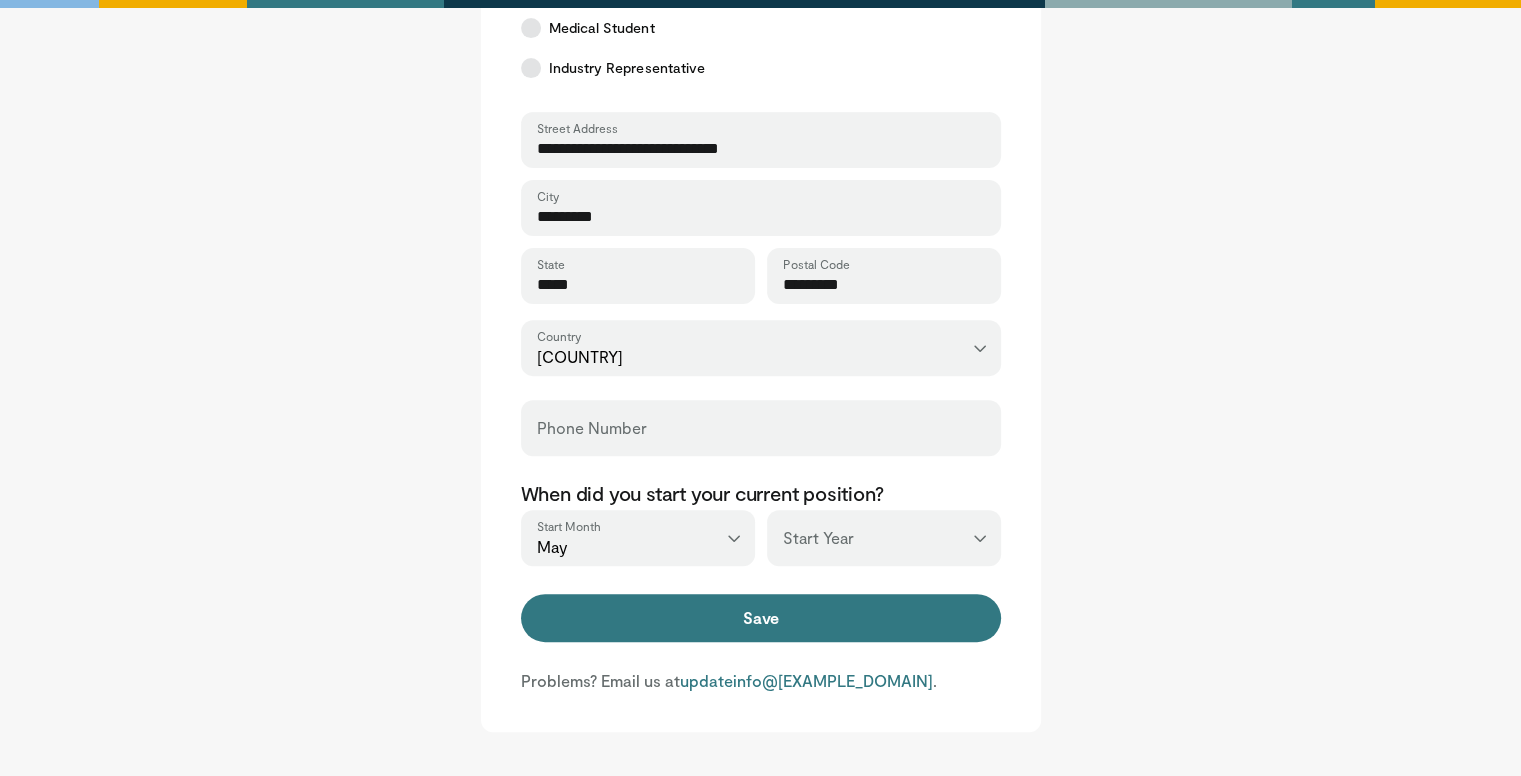 click on "***
*******
********
*****
*****
***
****
****
******
*********
*******
********
********" at bounding box center (638, 538) 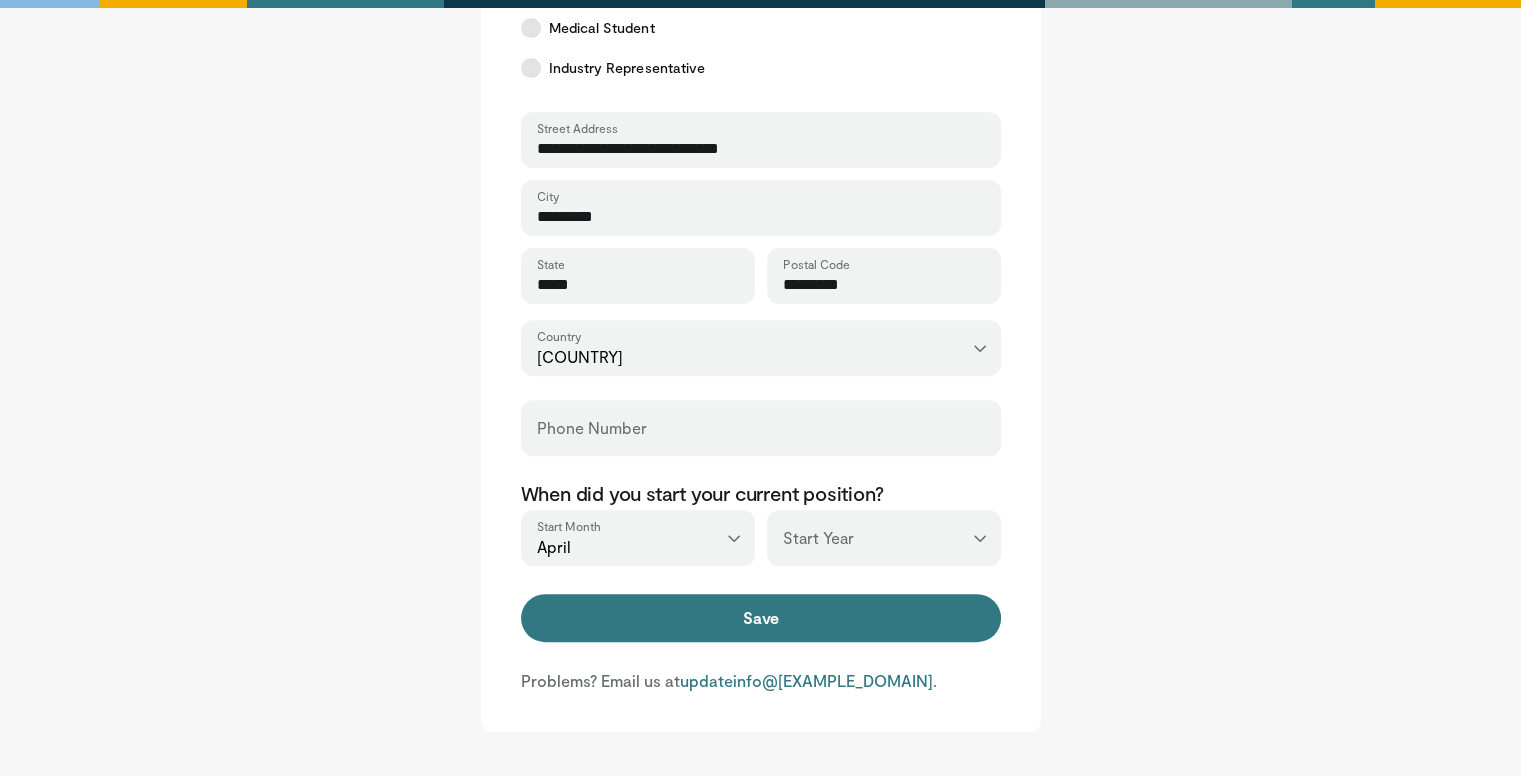 click on "***
****
****
****
****
****
****
****
****
****
****
****
****
****
****
****
****
****
****
****
****
****
****
****
****
****
****
****
****
**** **** **** **** ****" at bounding box center [884, 538] 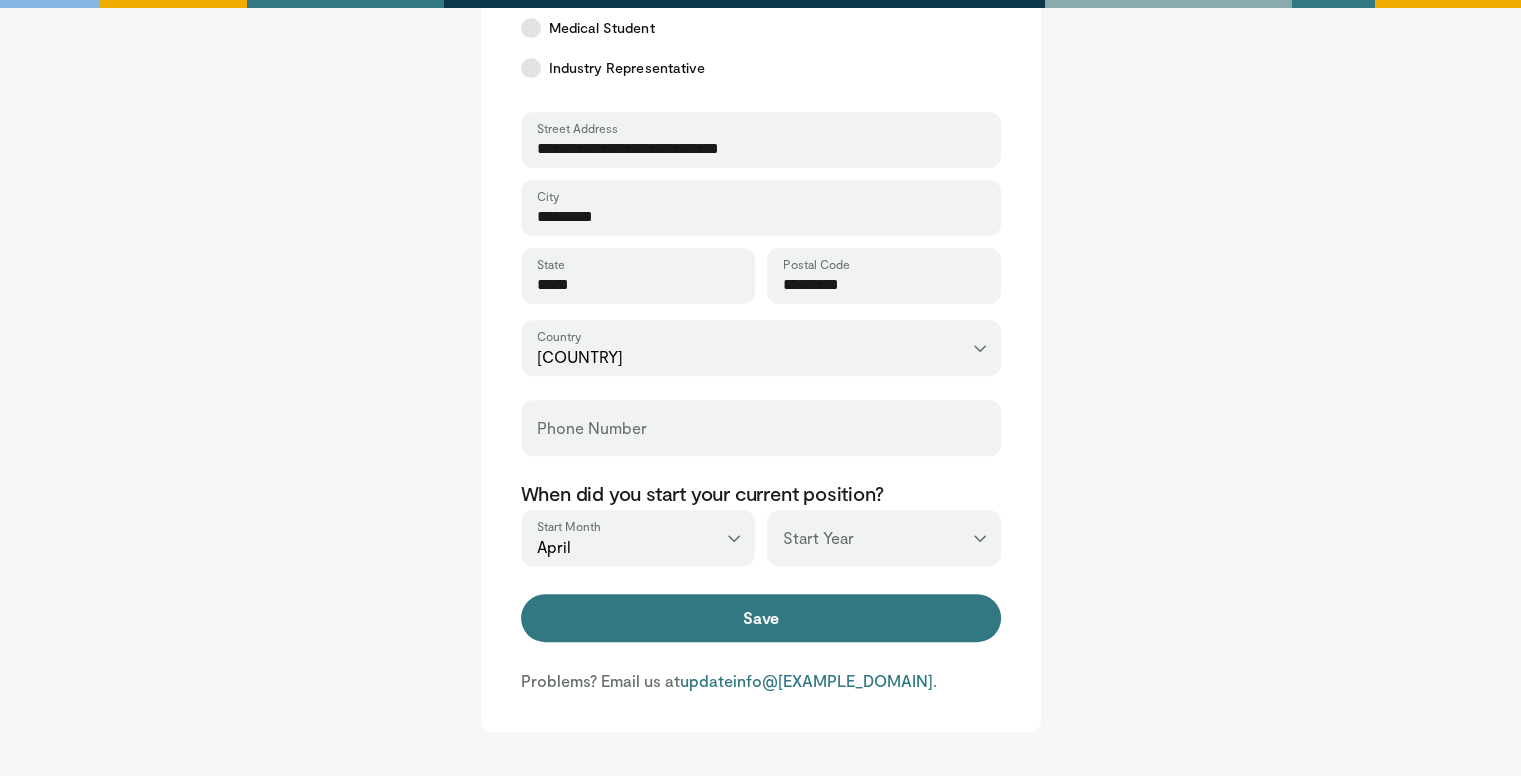 select on "****" 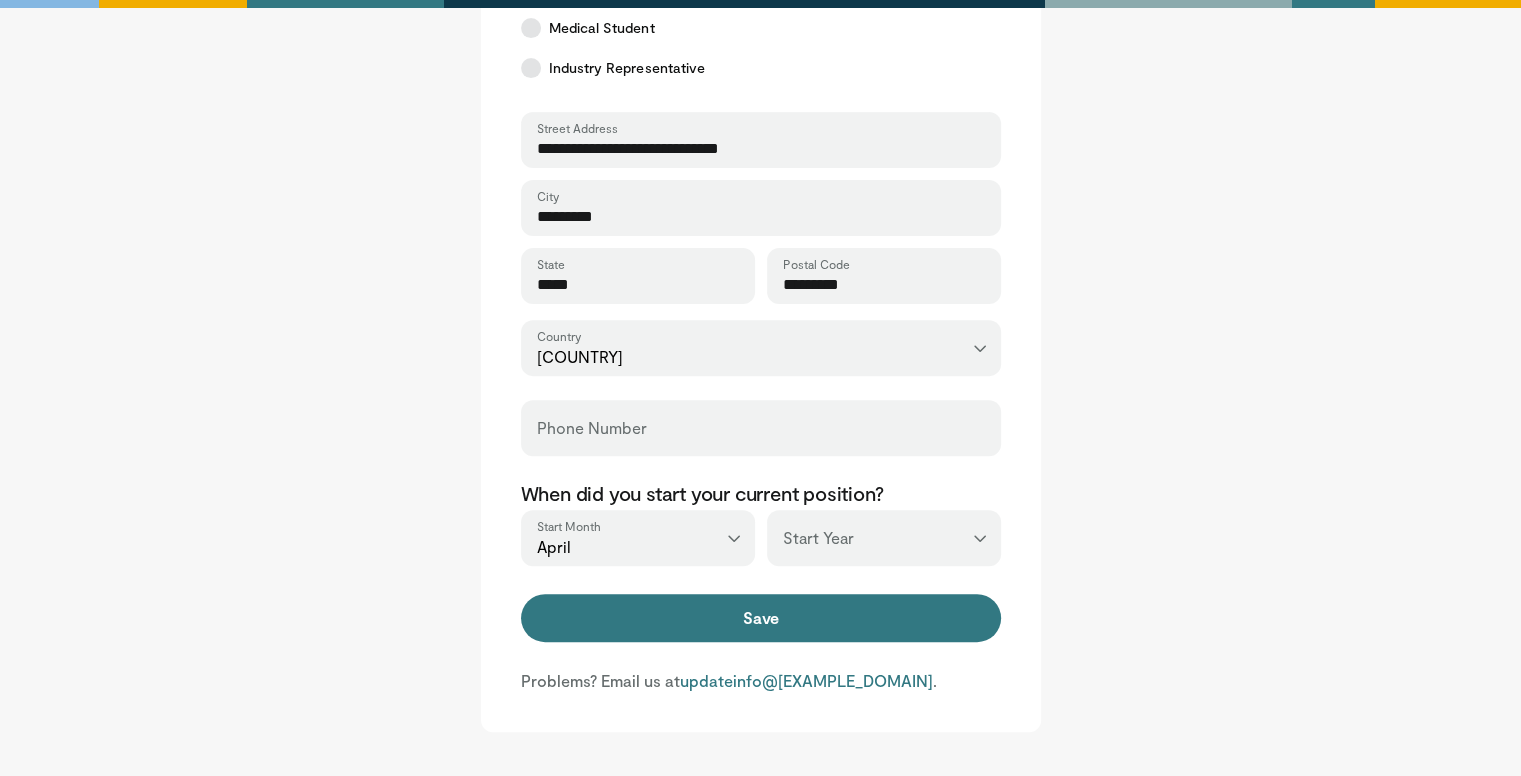 click on "***
****
****
****
****
****
****
****
****
****
****
****
****
****
****
****
****
****
****
****
****
****
****
****
****
****
****
****
****
**** **** **** **** ****" at bounding box center (884, 538) 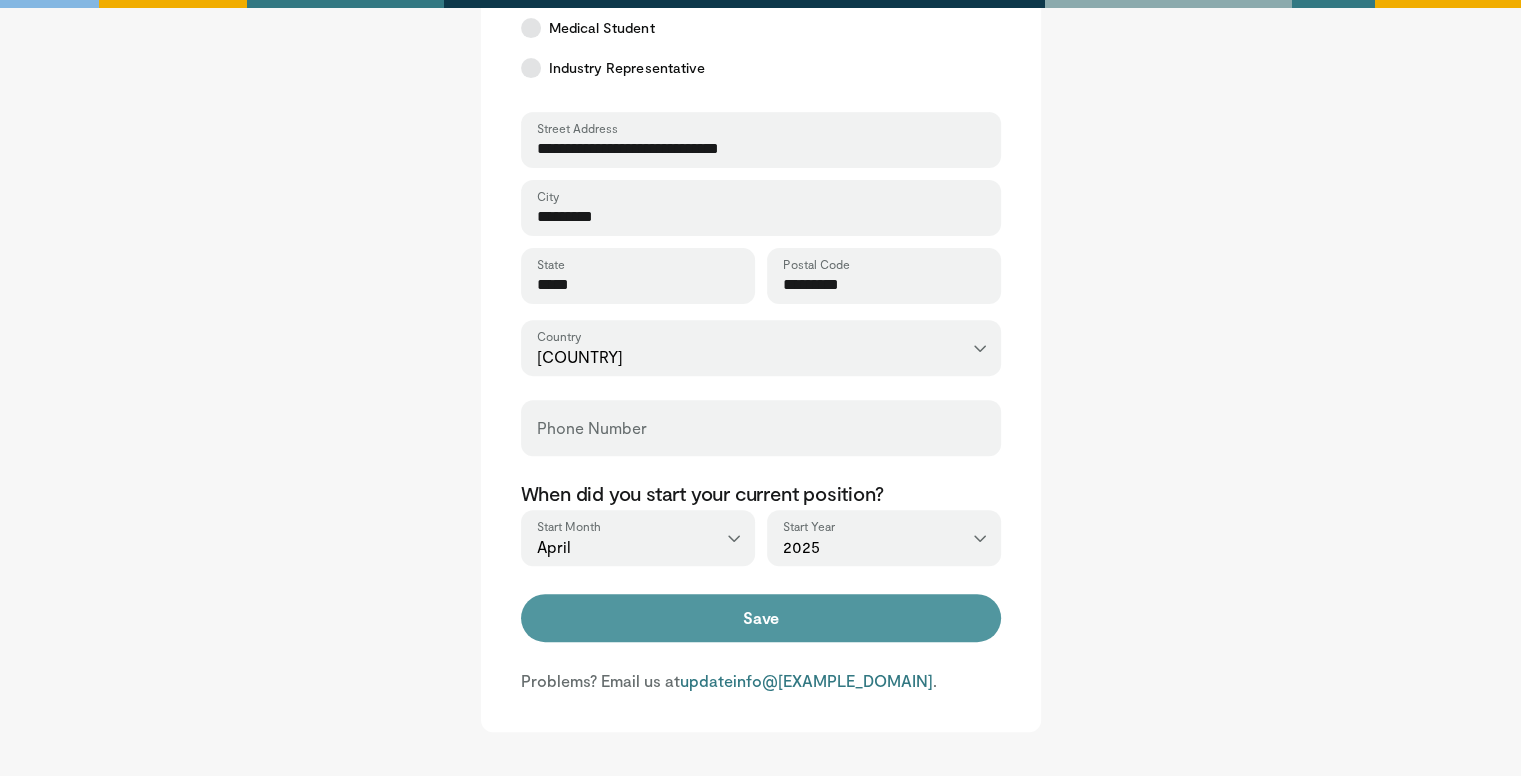 click on "Save" at bounding box center [761, 618] 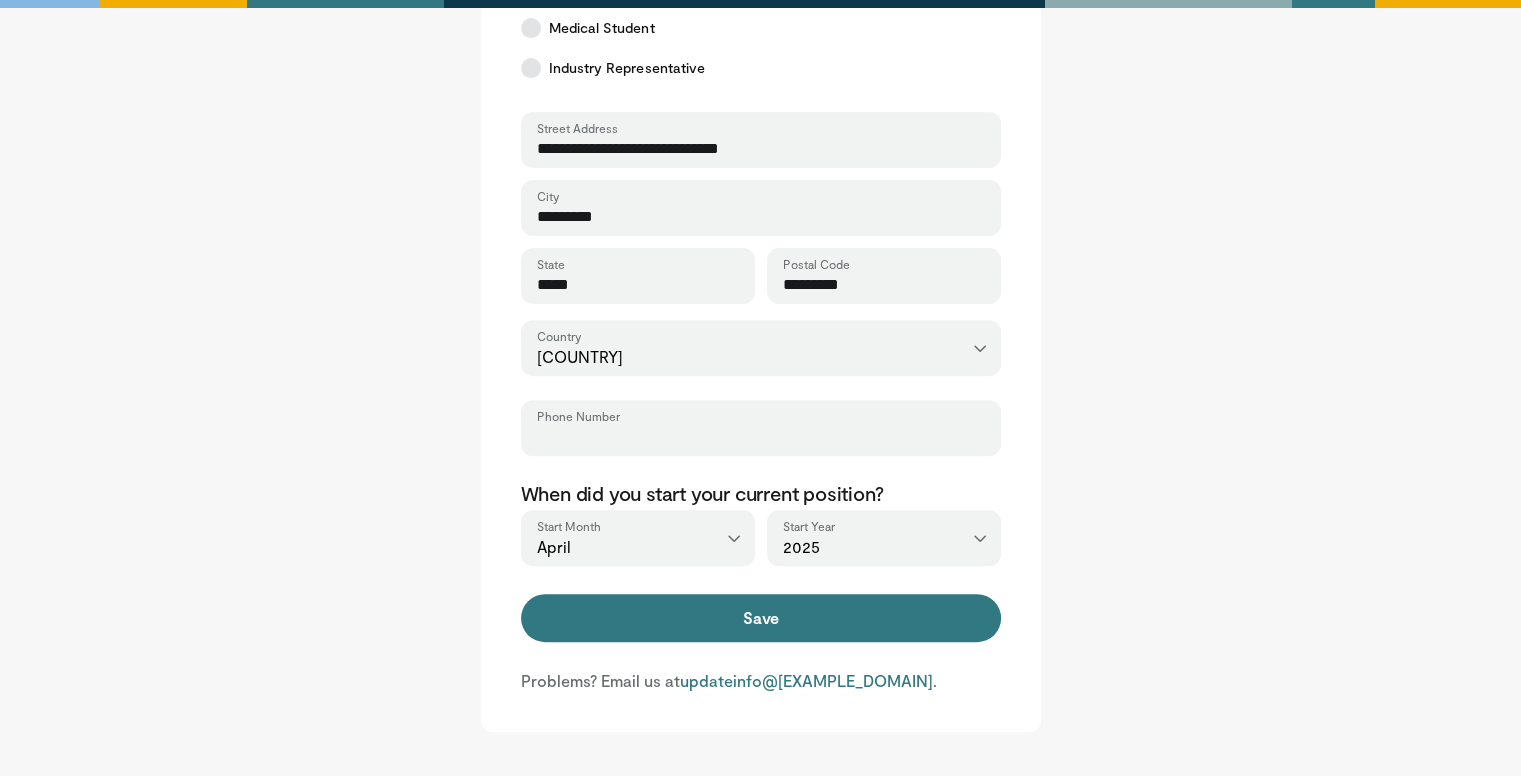 click on "Phone Number" at bounding box center [761, 437] 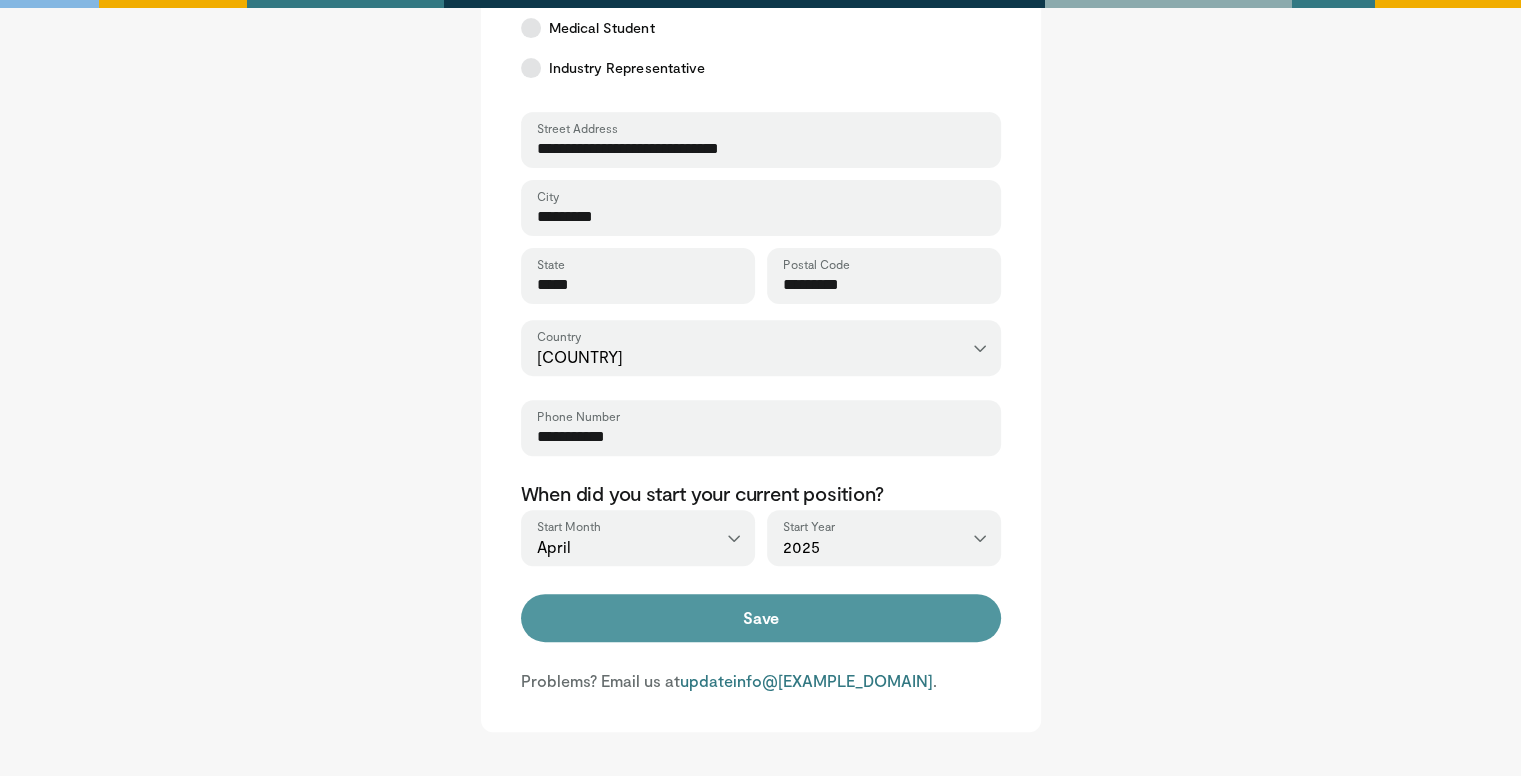 type on "**********" 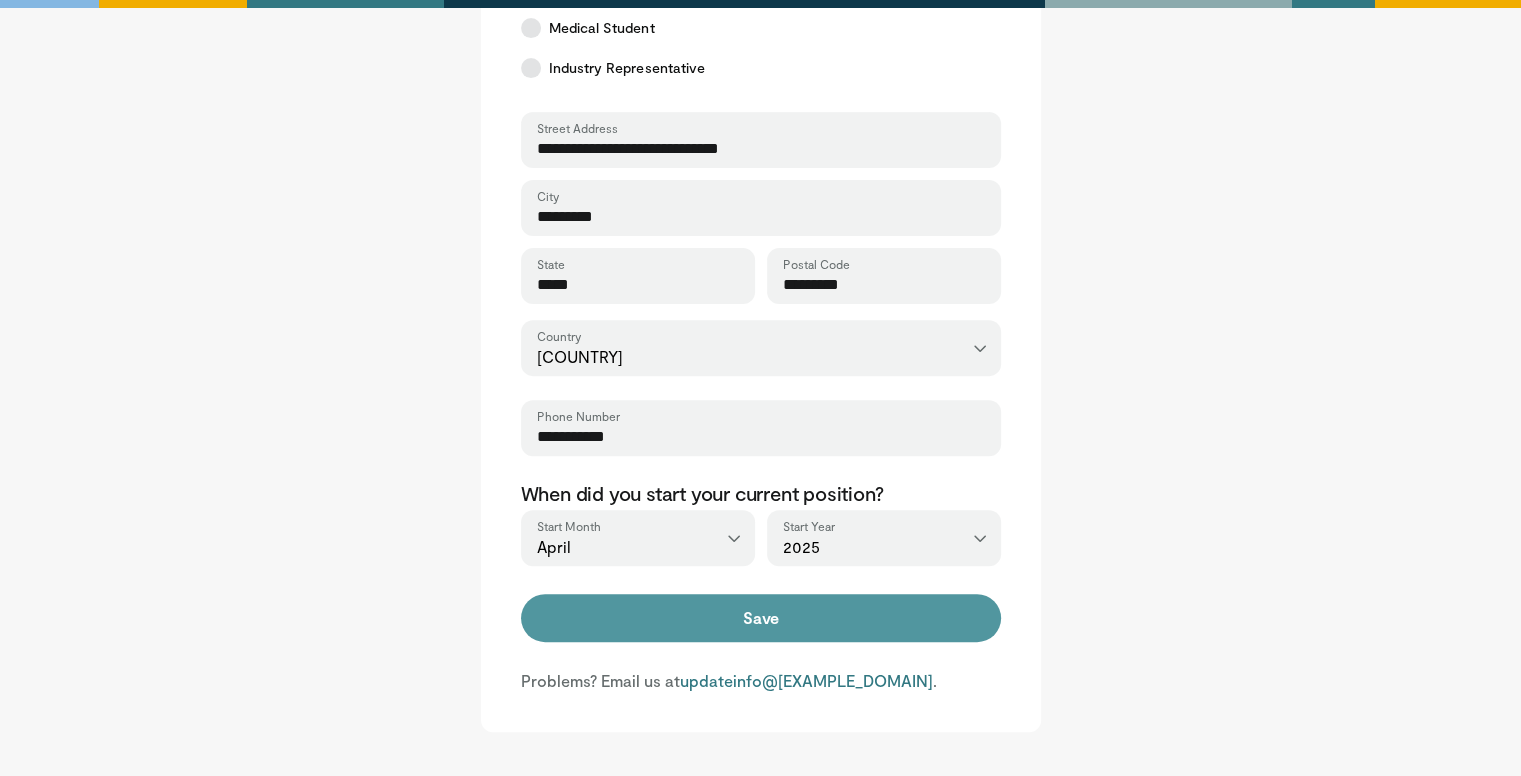click on "Save" at bounding box center [761, 618] 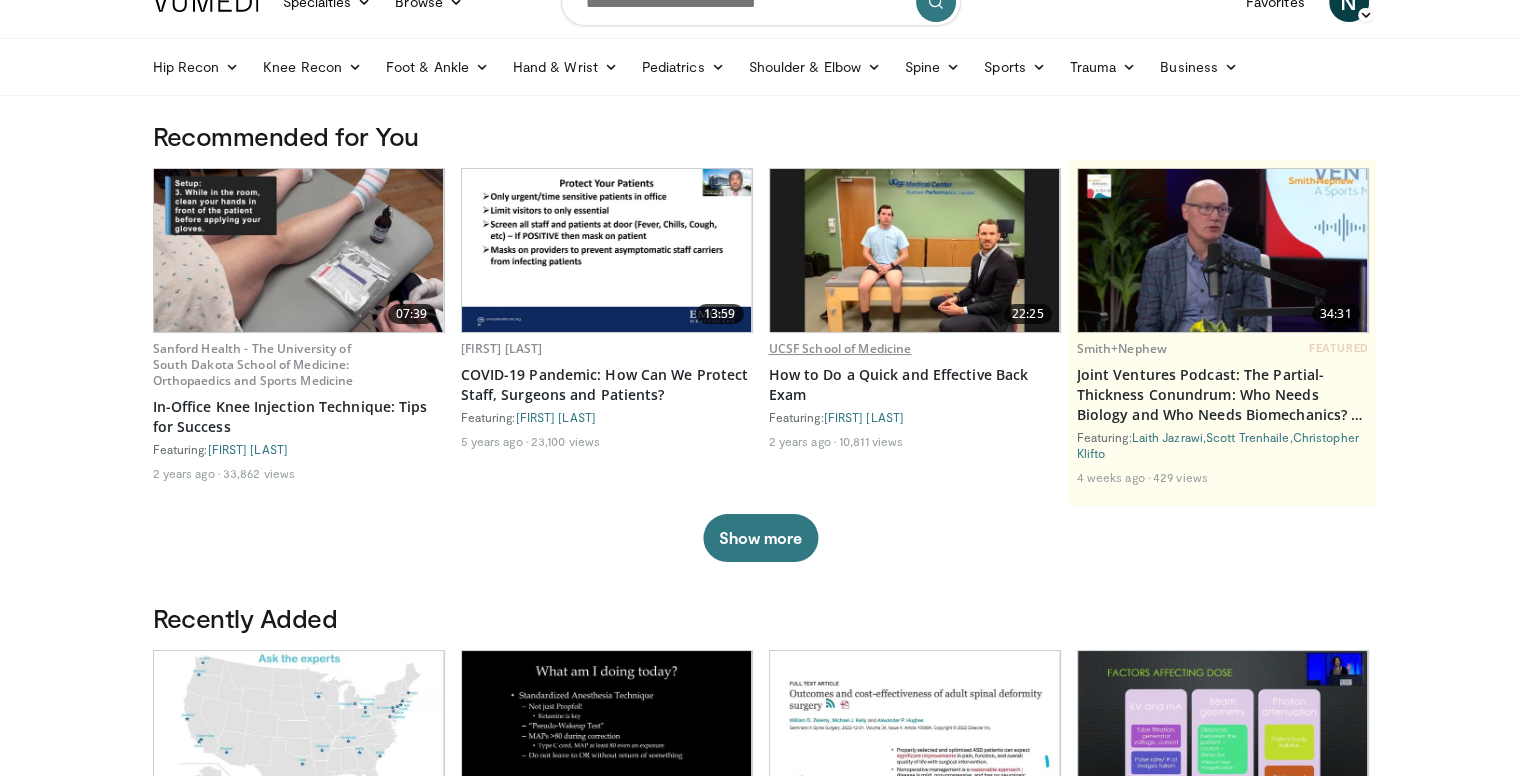 scroll, scrollTop: 0, scrollLeft: 0, axis: both 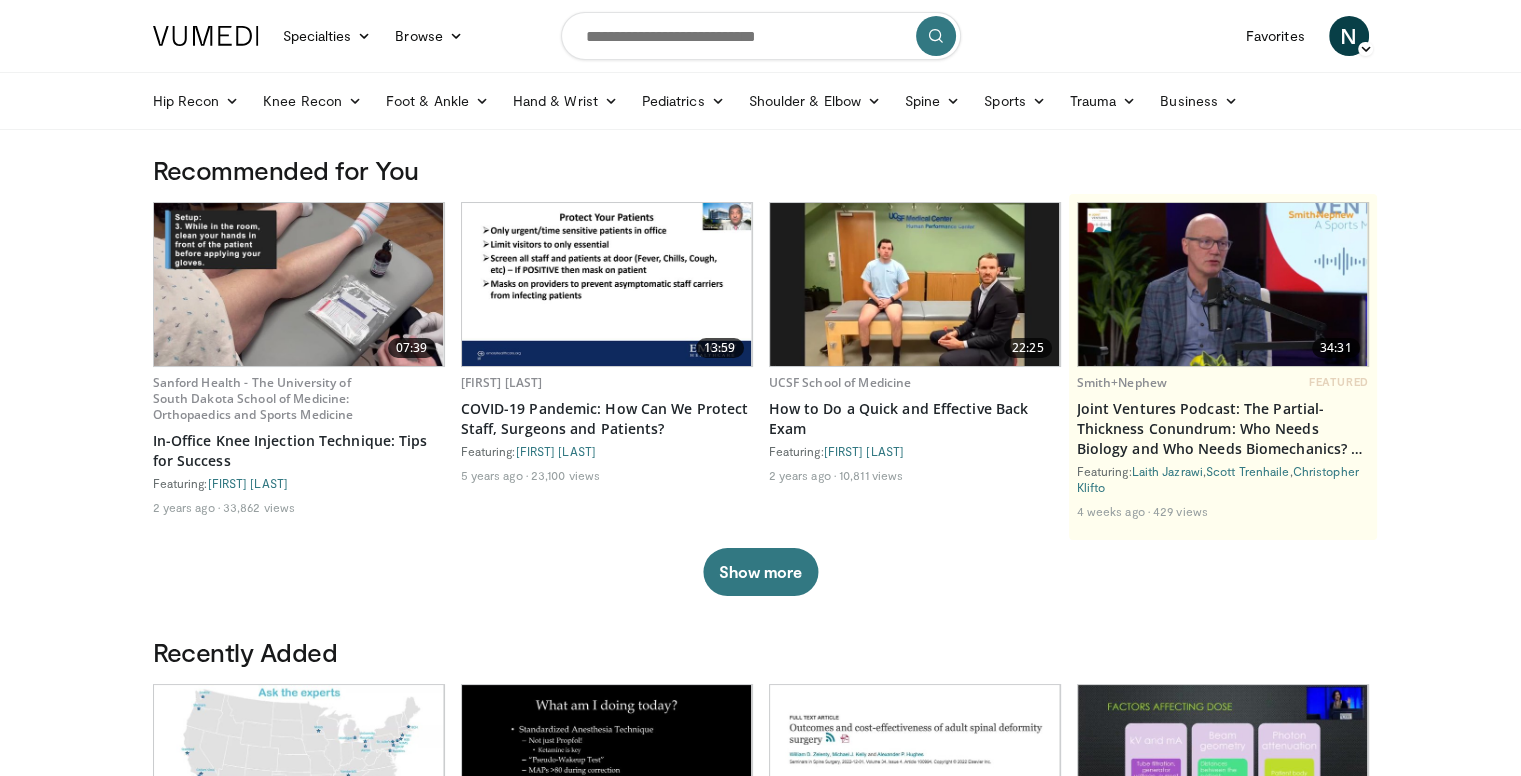 click at bounding box center [761, 36] 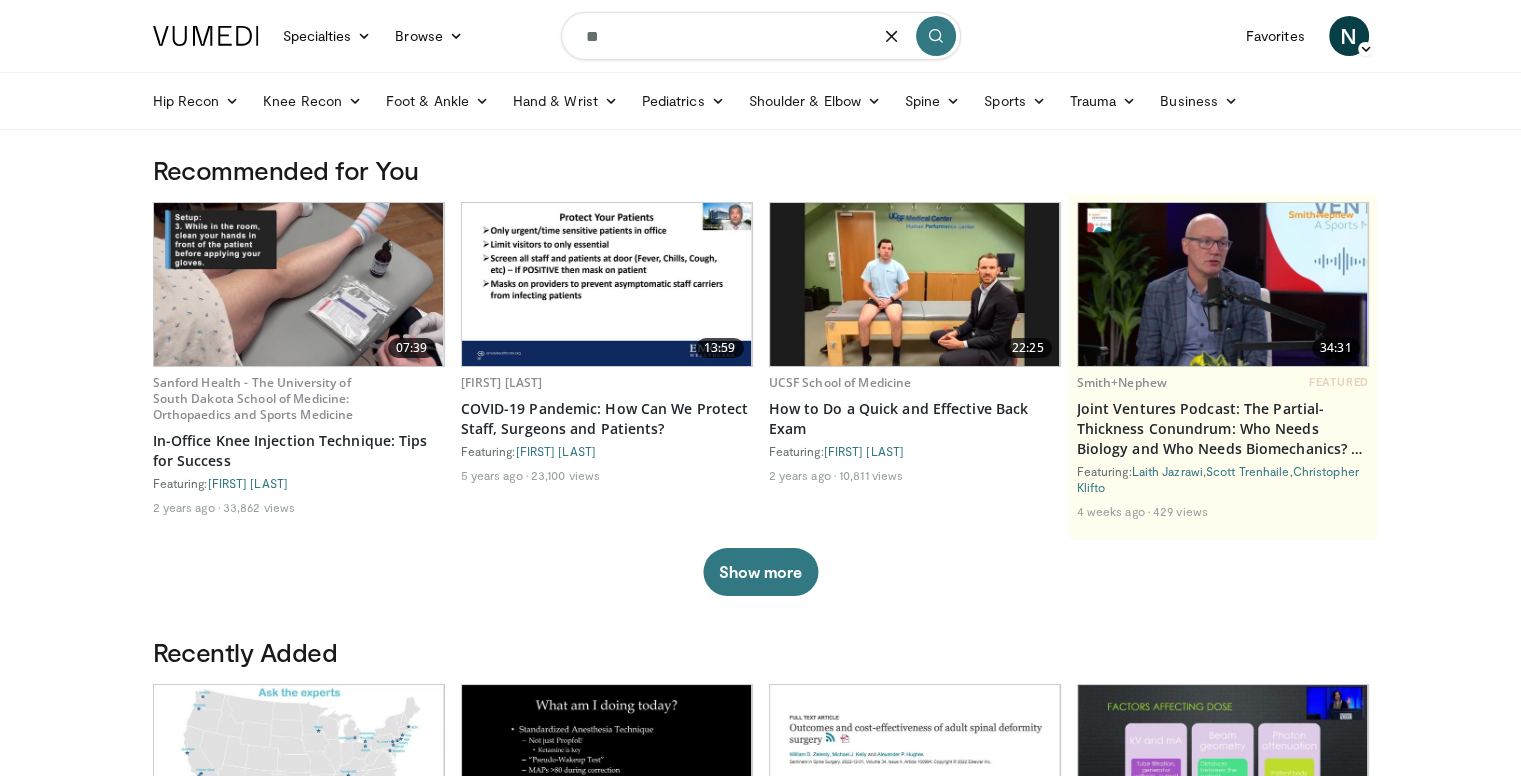 type on "*" 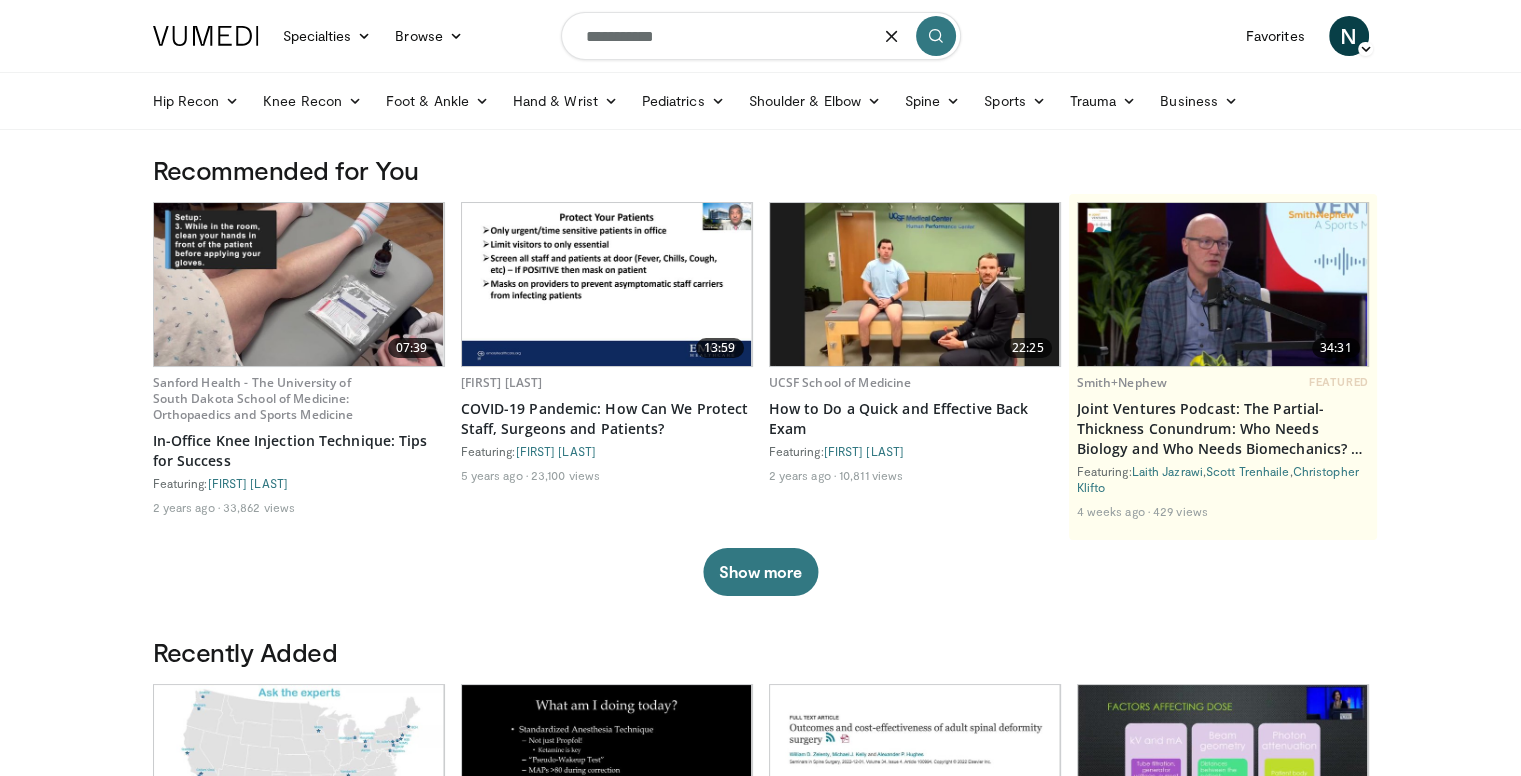 type on "**********" 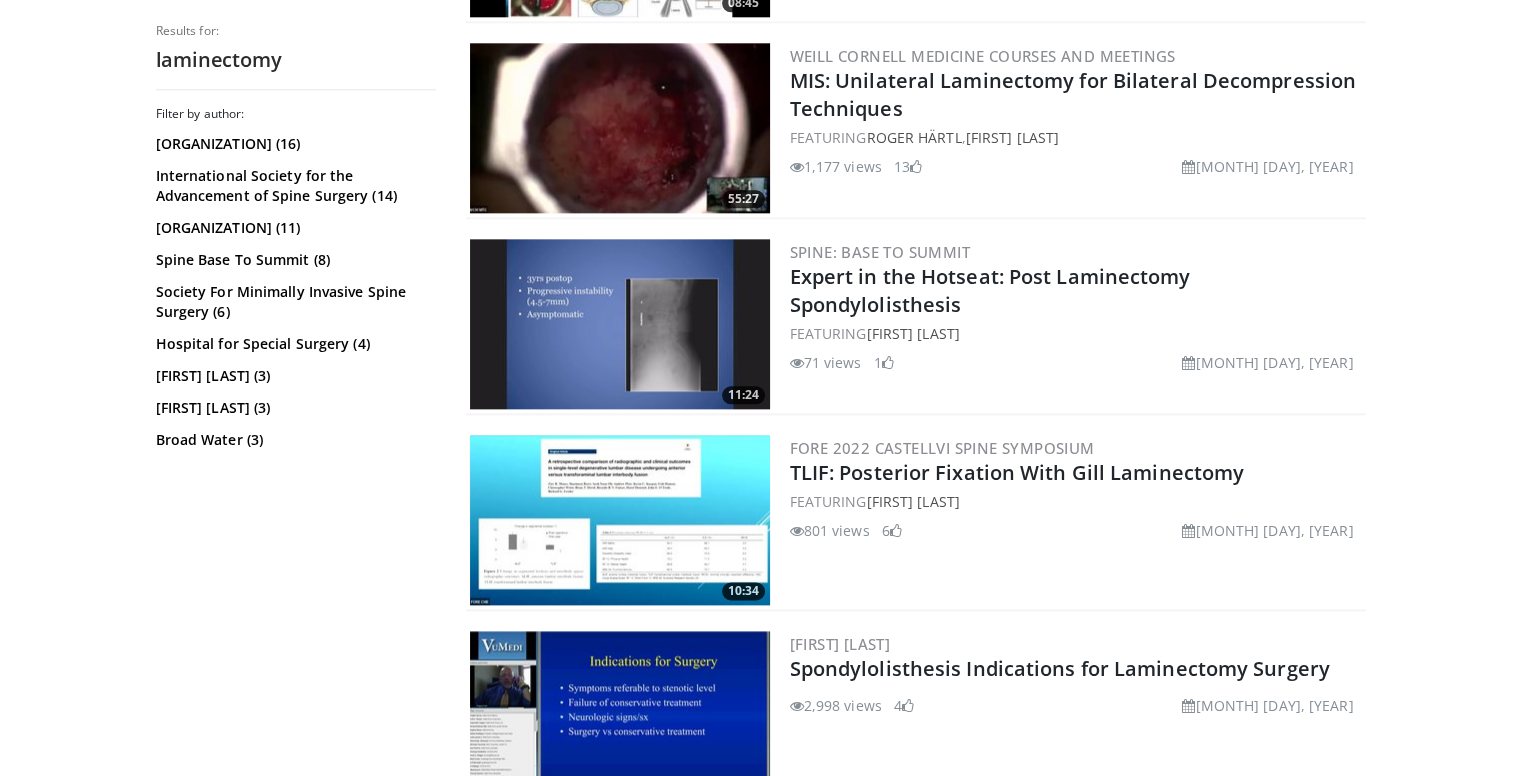 scroll, scrollTop: 2355, scrollLeft: 0, axis: vertical 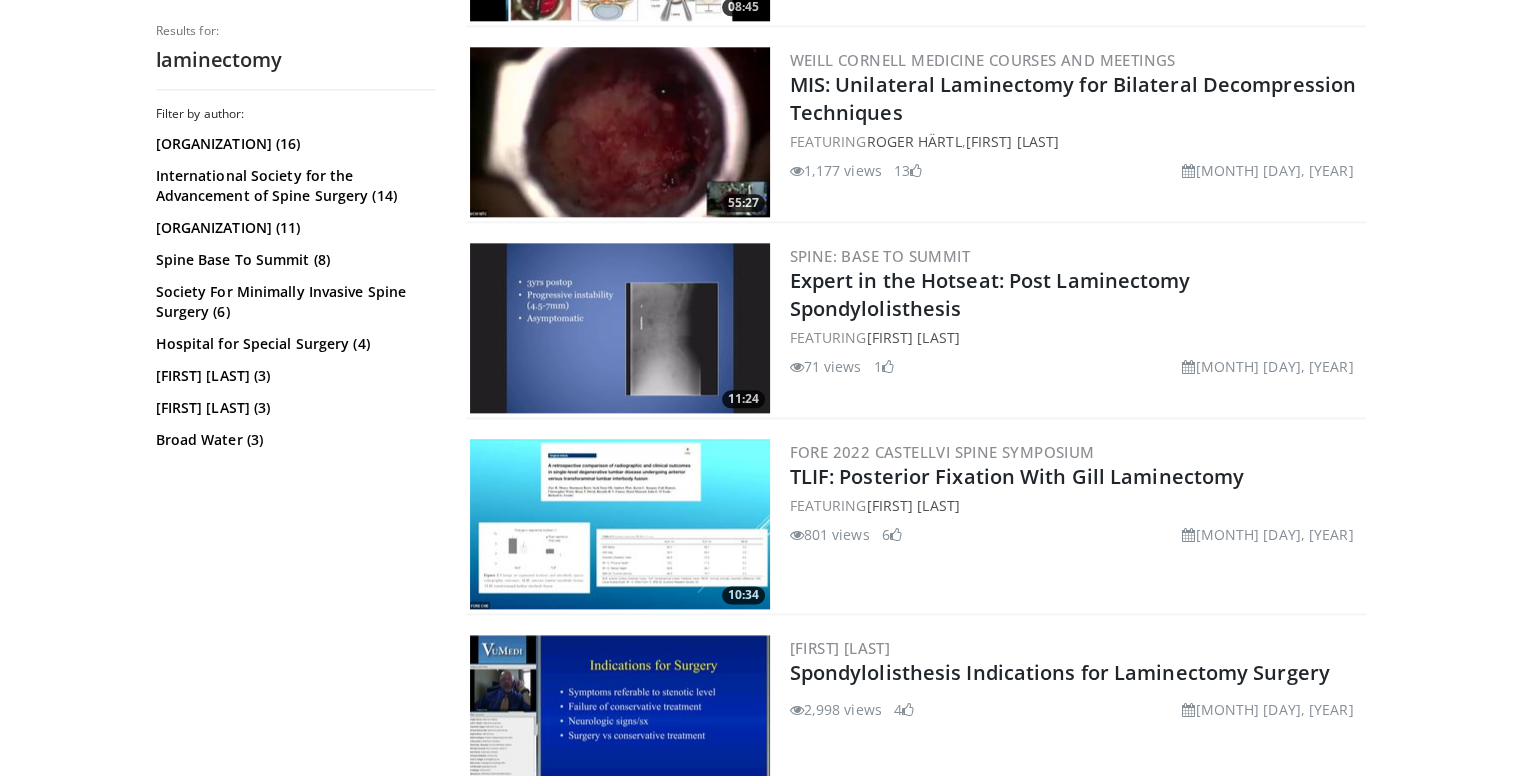 click at bounding box center [620, 132] 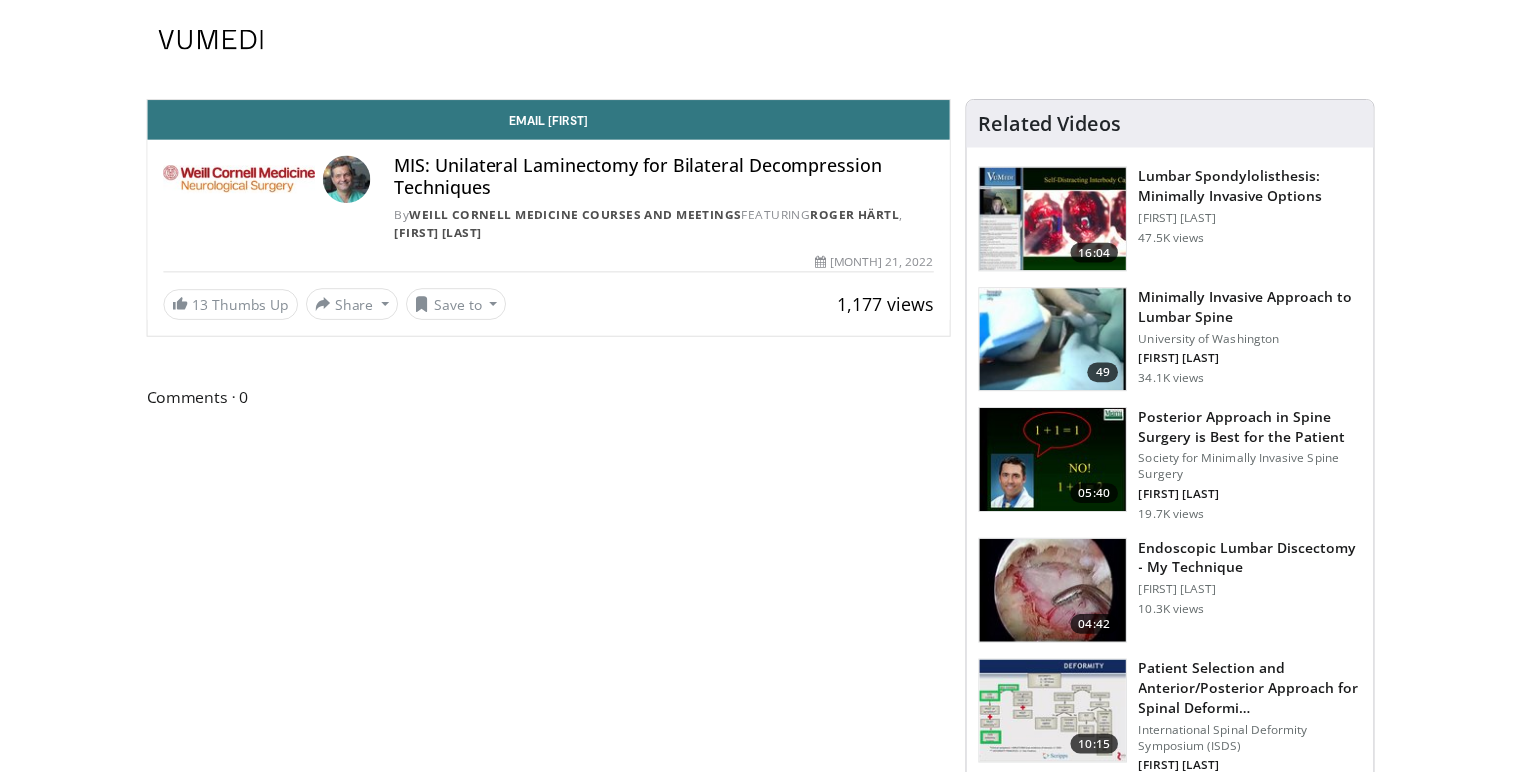 scroll, scrollTop: 0, scrollLeft: 0, axis: both 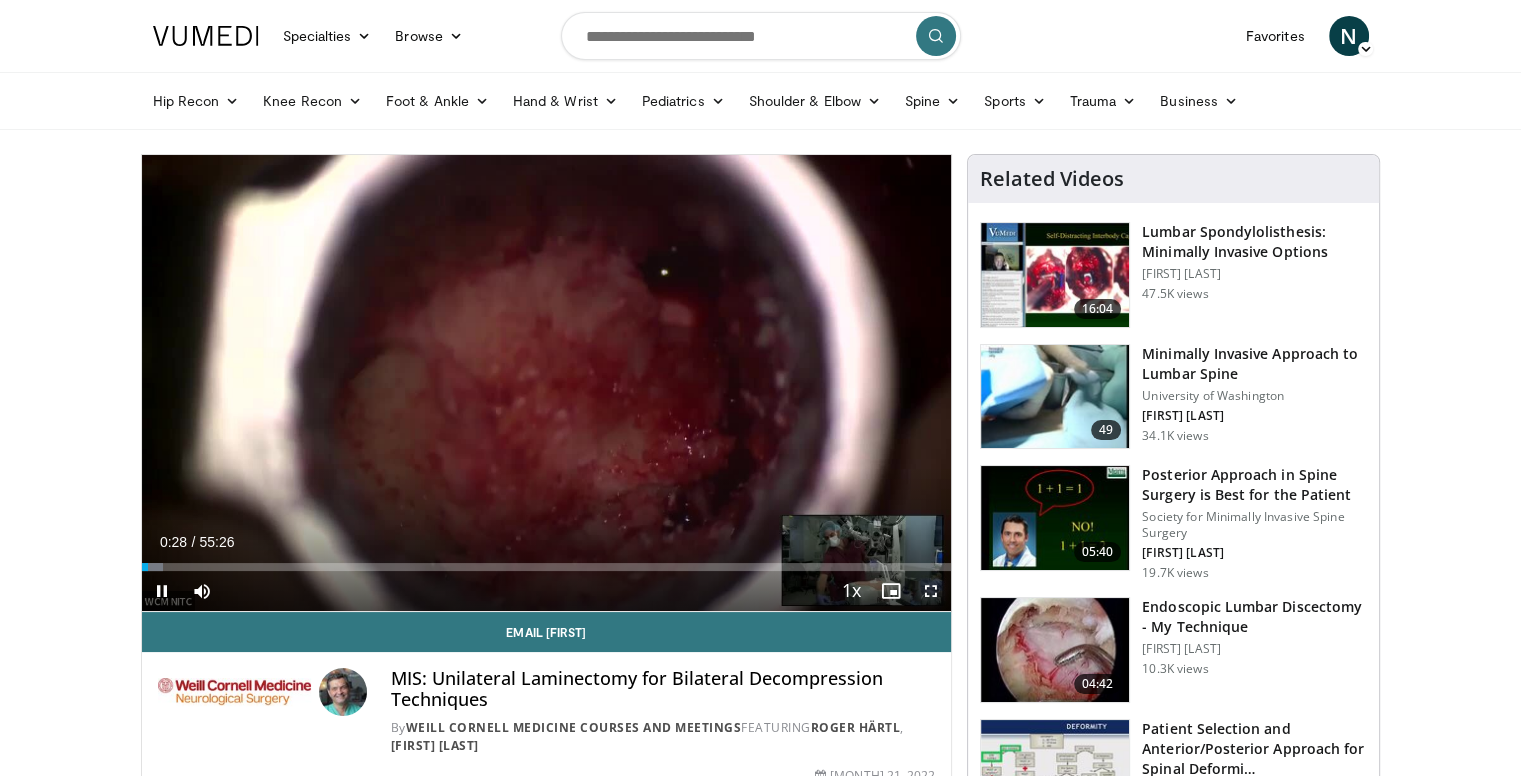 click at bounding box center [931, 591] 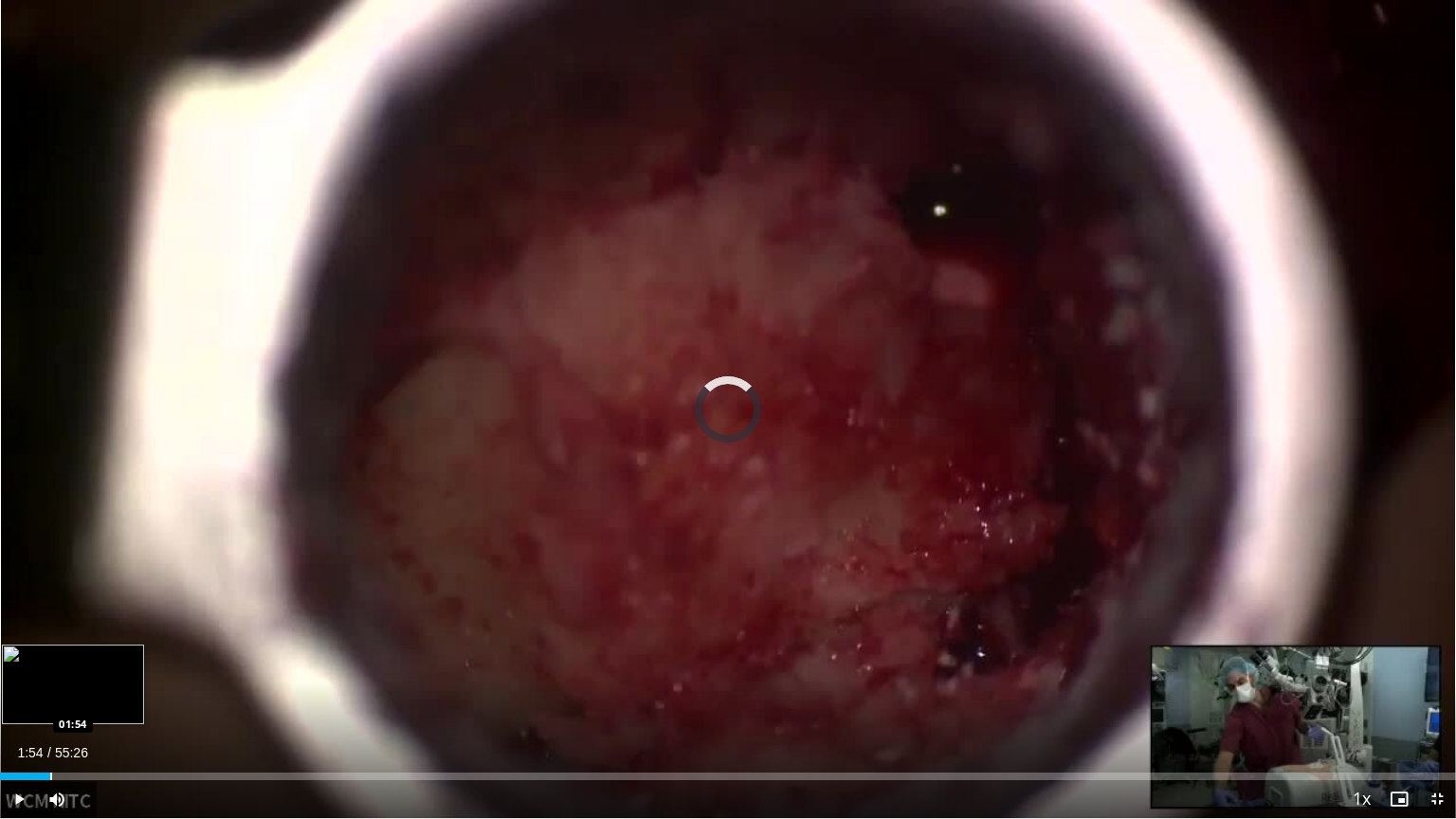 click at bounding box center [51, 776] 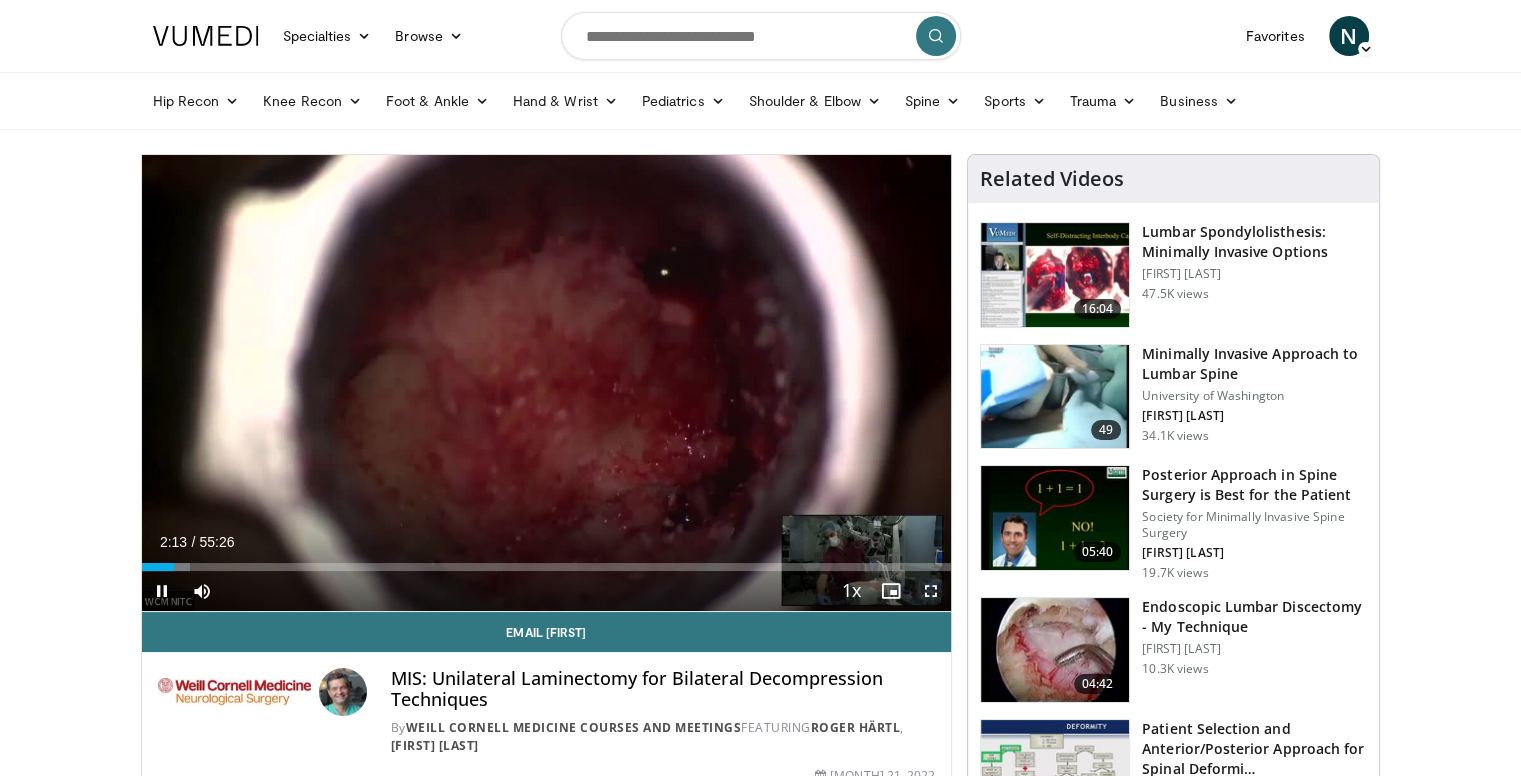 click at bounding box center [931, 591] 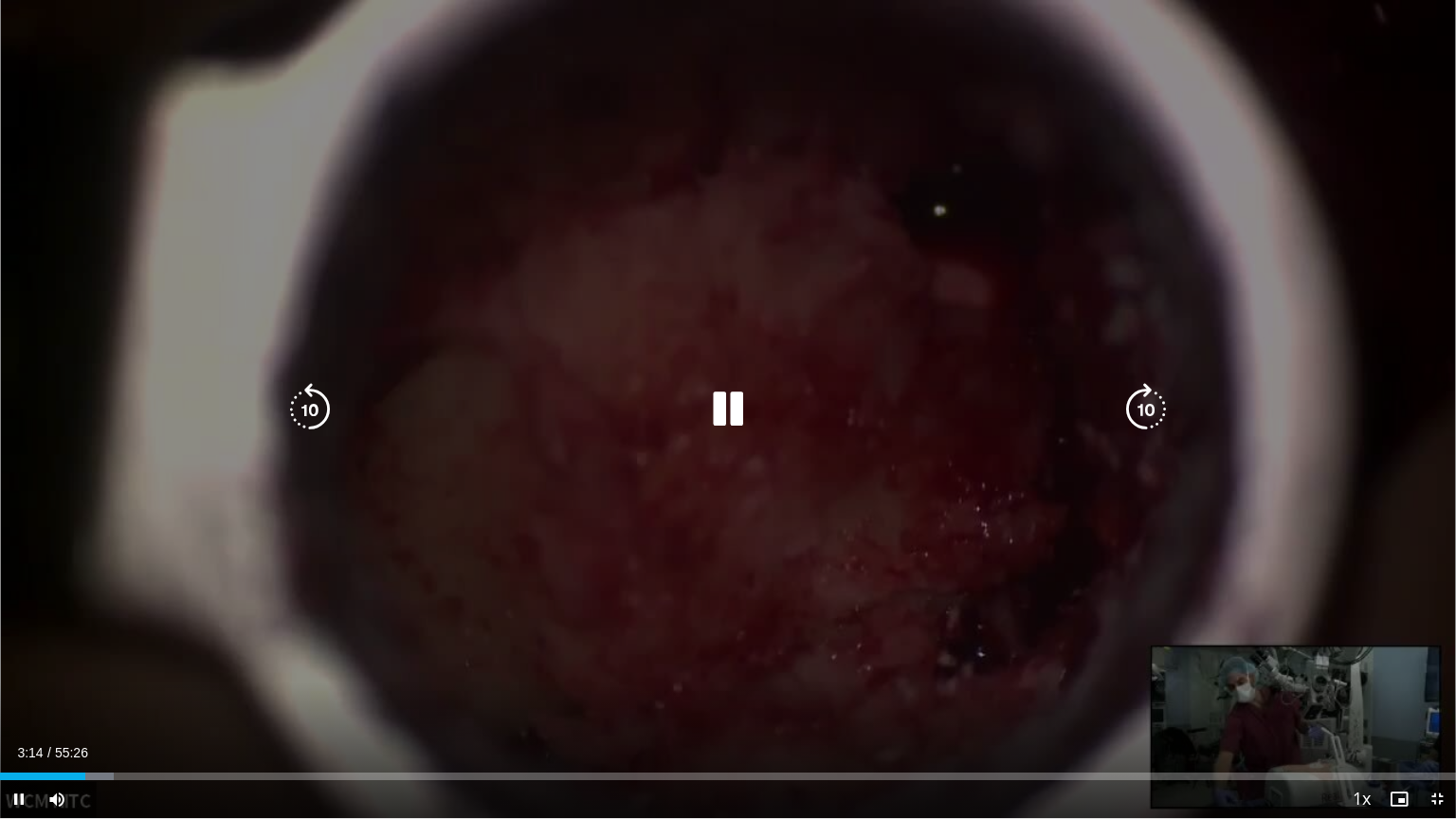 click at bounding box center [728, 410] 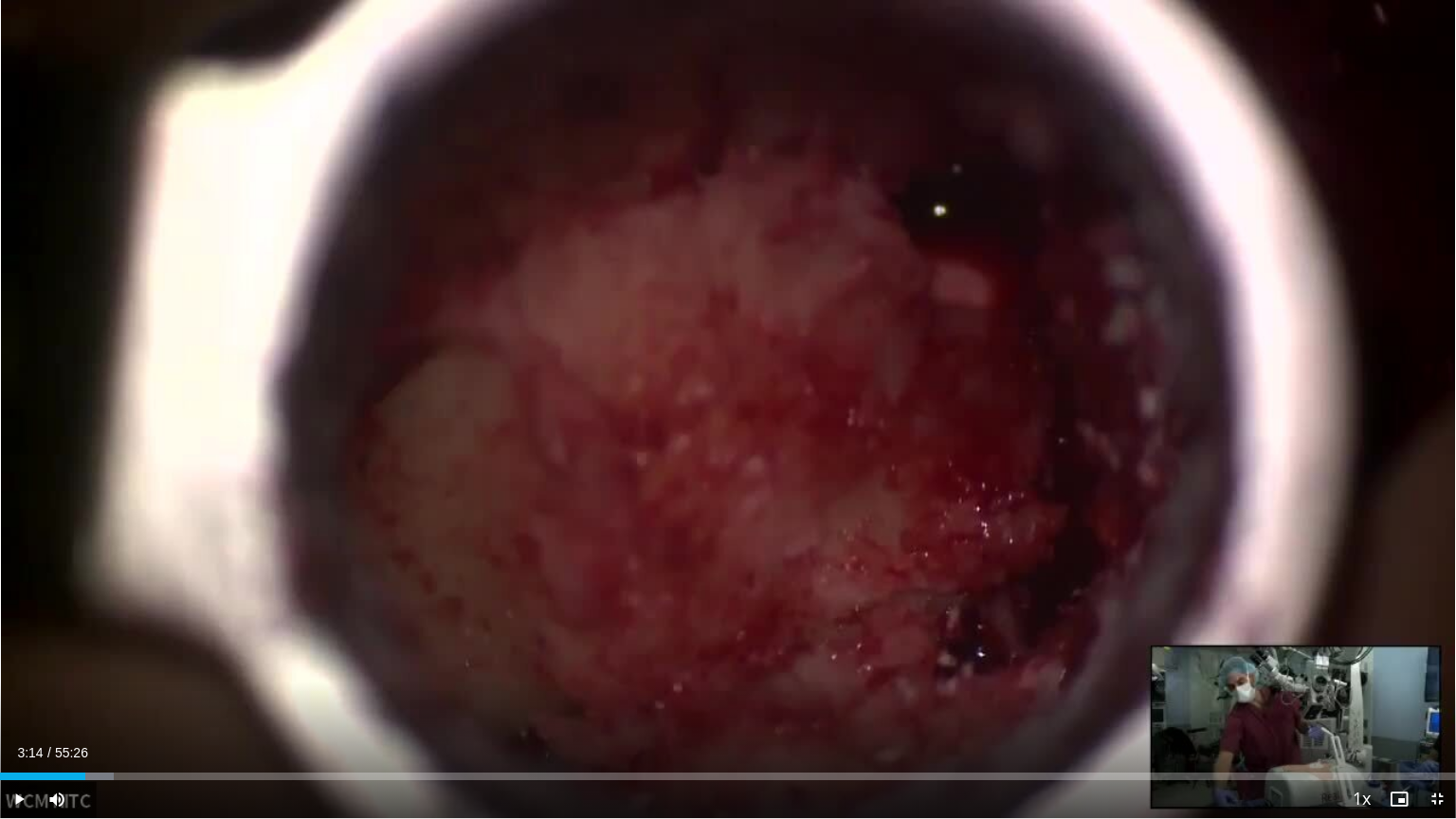 type 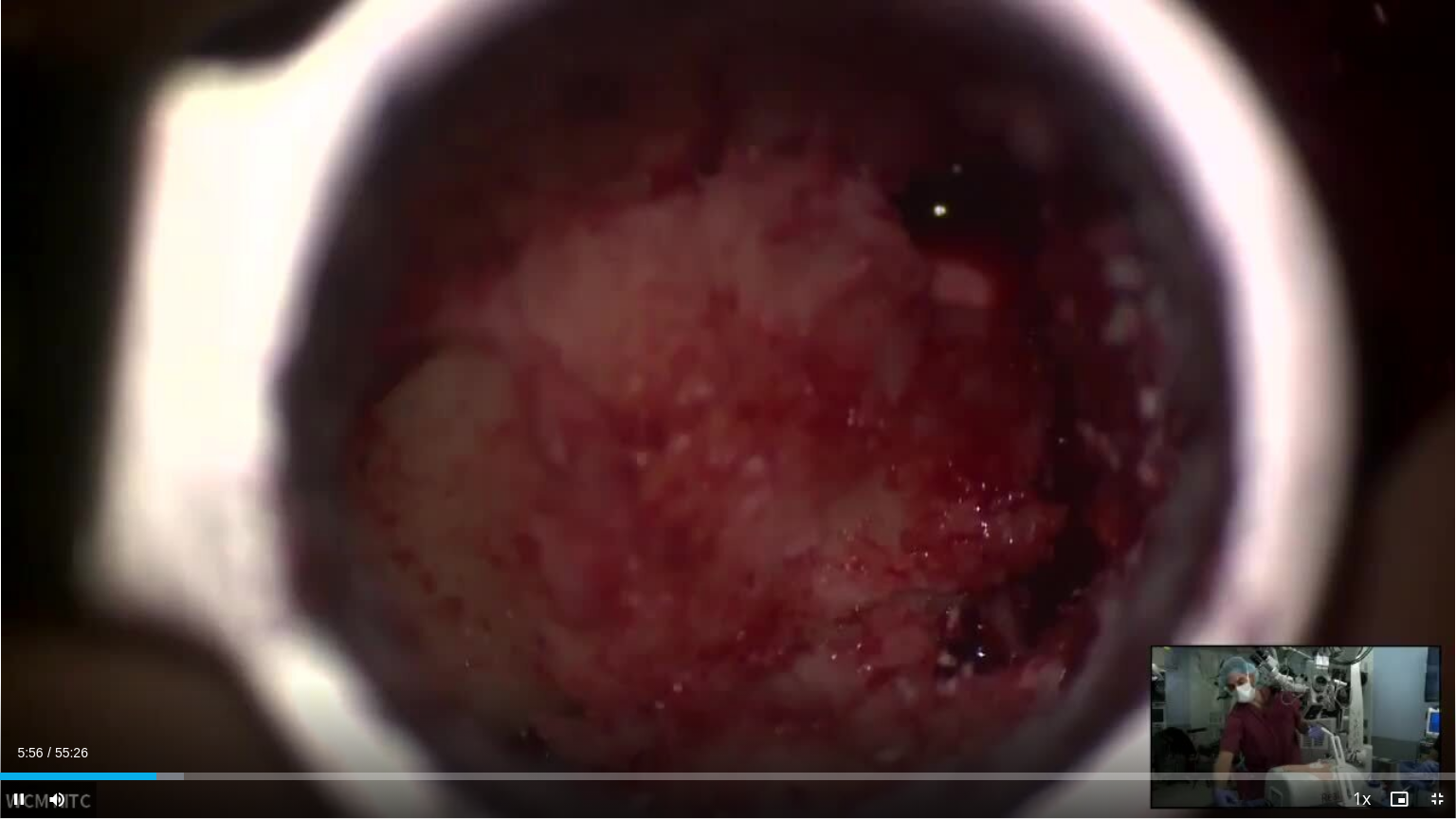 click at bounding box center (1437, 799) 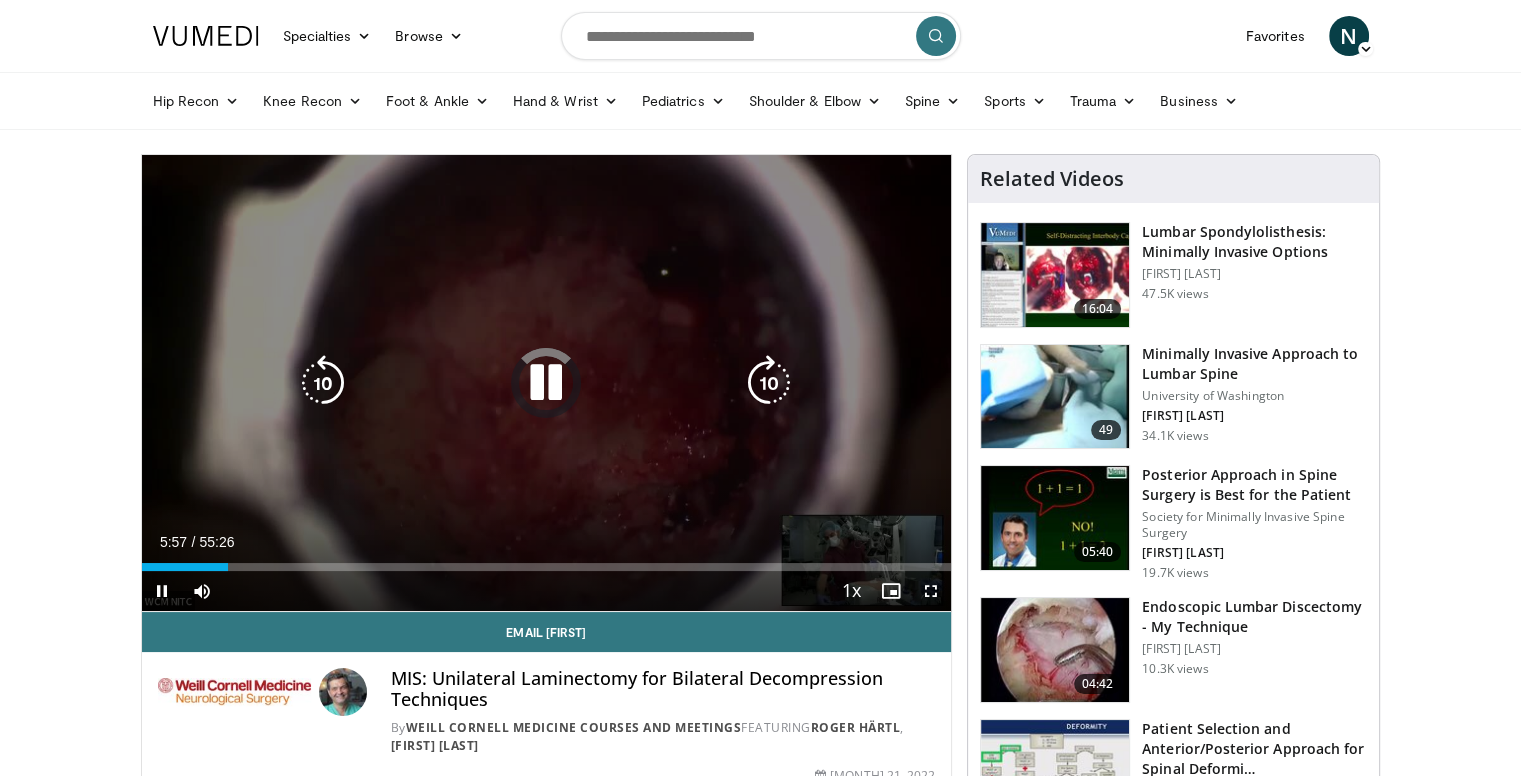 click at bounding box center [546, 383] 